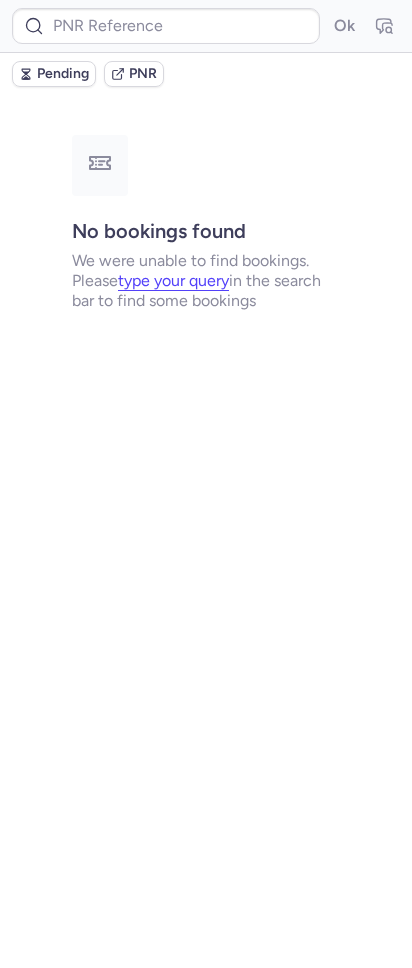 scroll, scrollTop: 0, scrollLeft: 0, axis: both 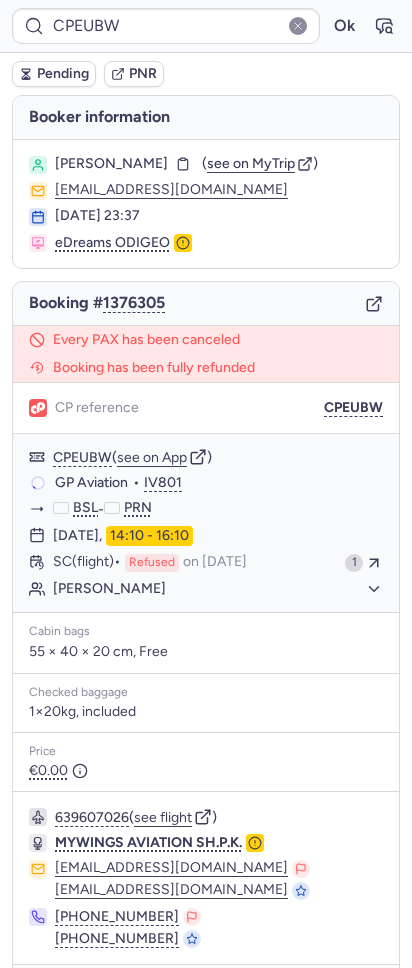 type on "CP3IRU" 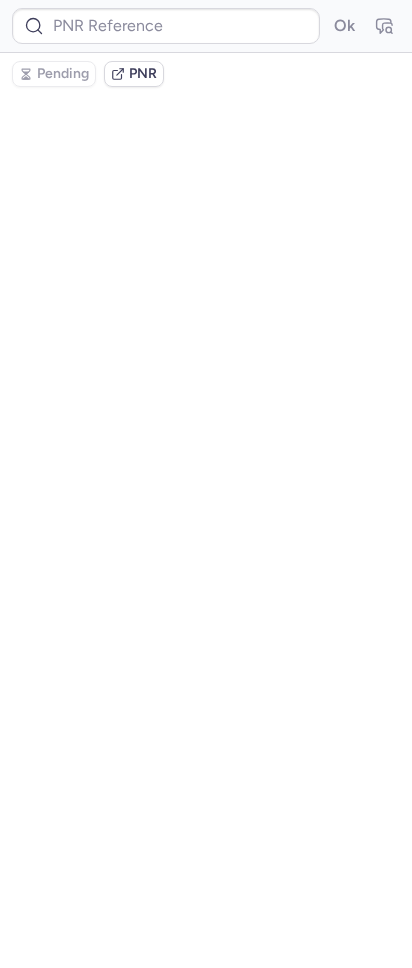 type on "CPF84D" 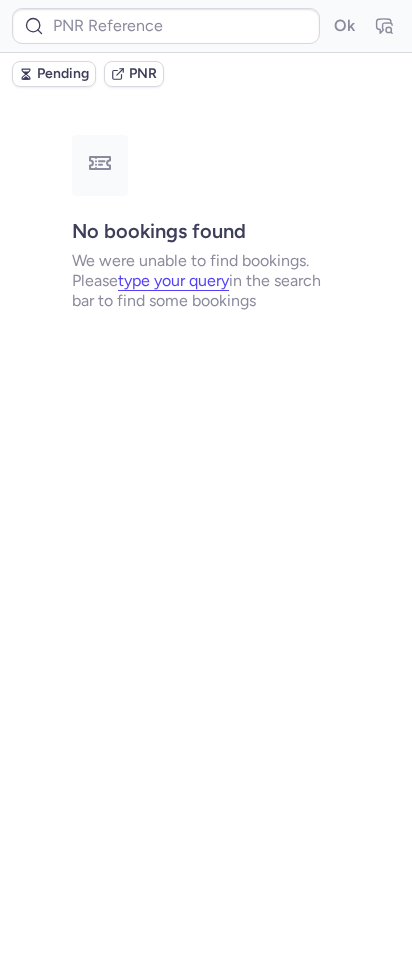 type on "CPLRF8" 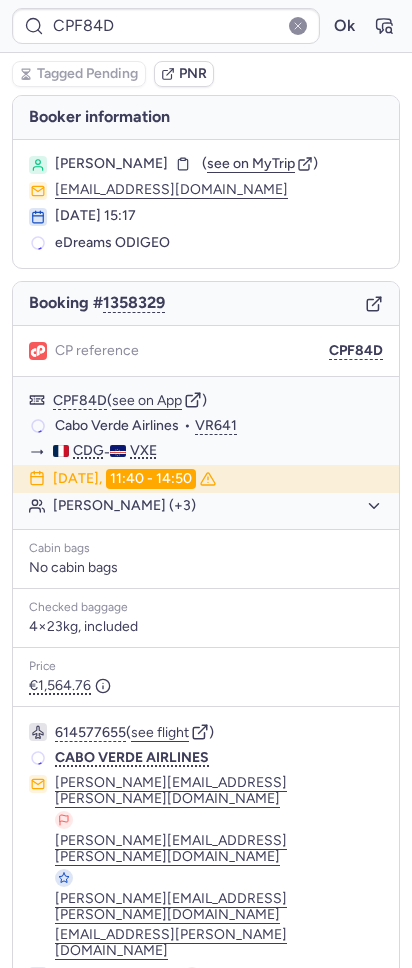 type on "CP3IRU" 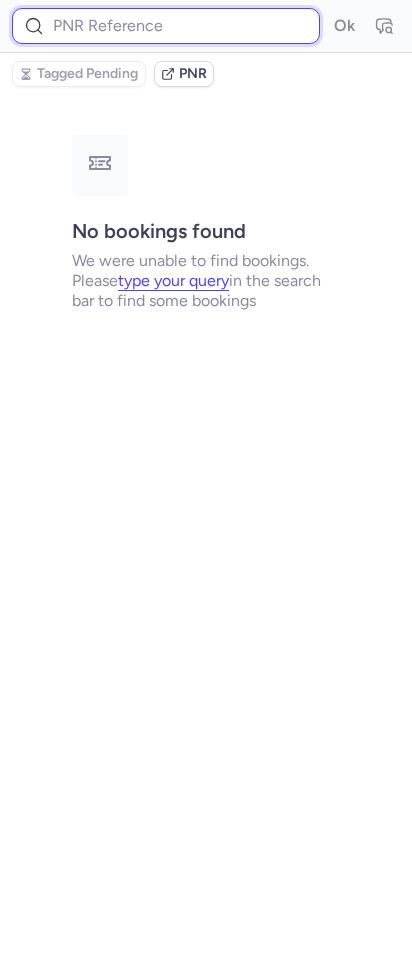click at bounding box center [166, 26] 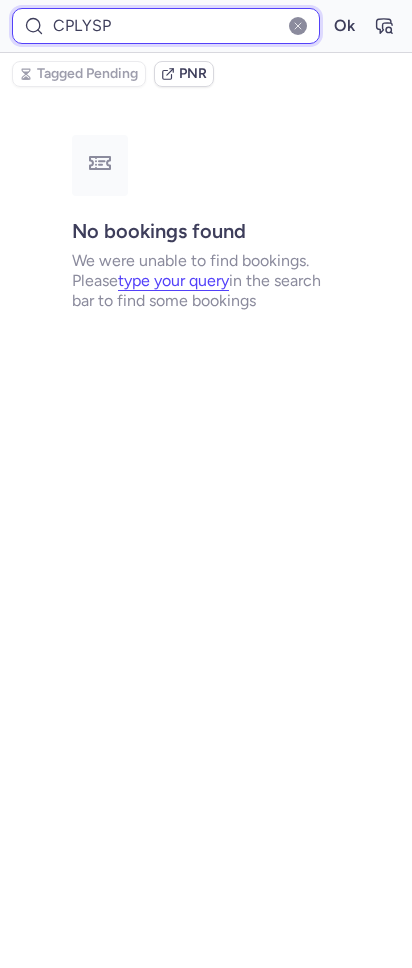 type on "CPLYSP" 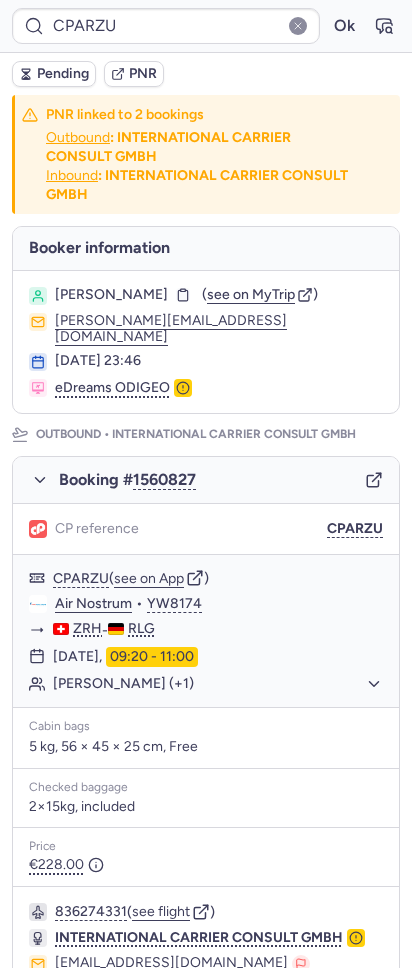 type on "CPLRF8" 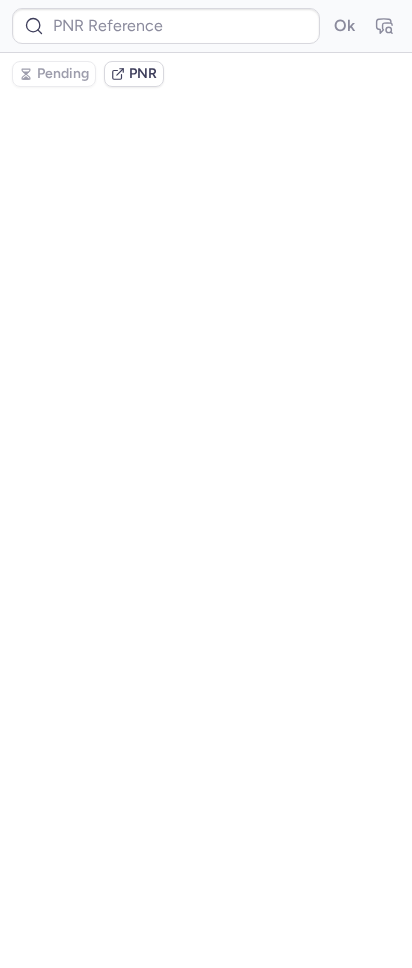 type on "CPF84D" 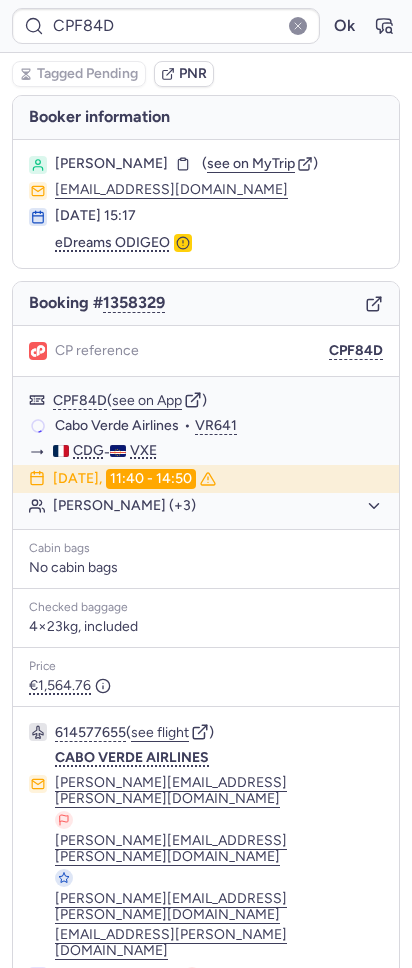 type on "CP3IRU" 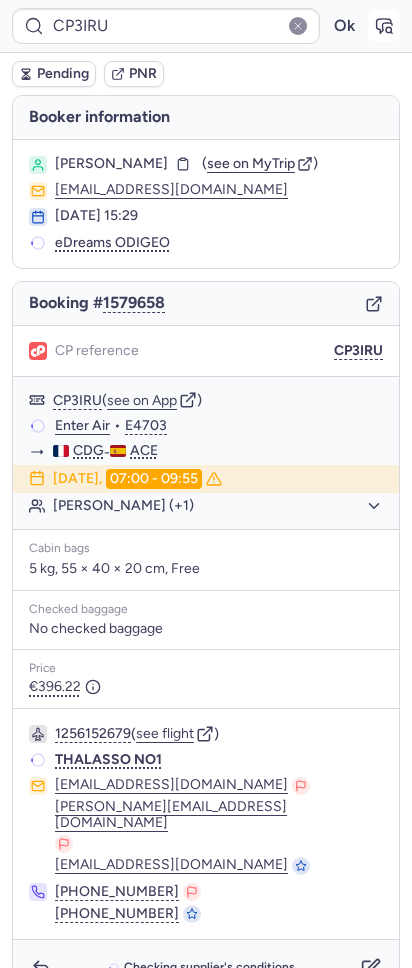 click at bounding box center [384, 26] 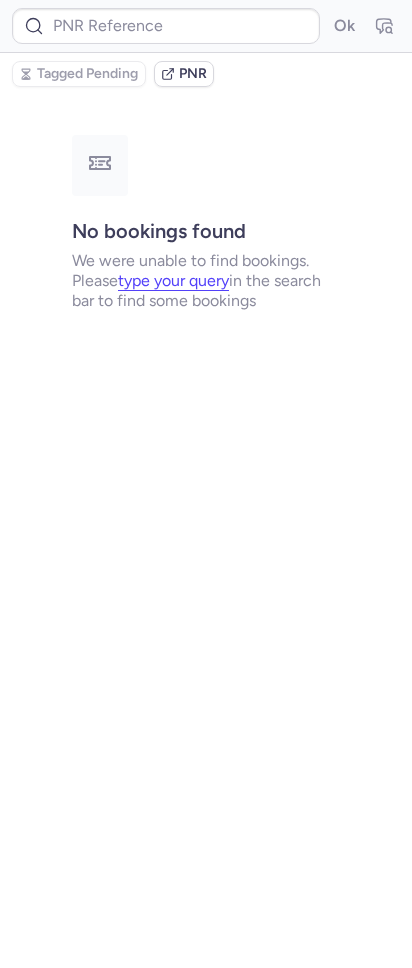 type on "CPARZU" 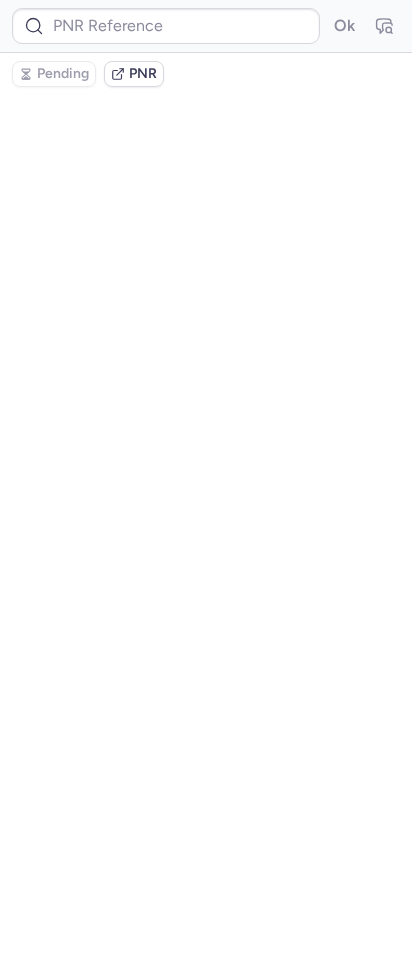 type on "CPF84D" 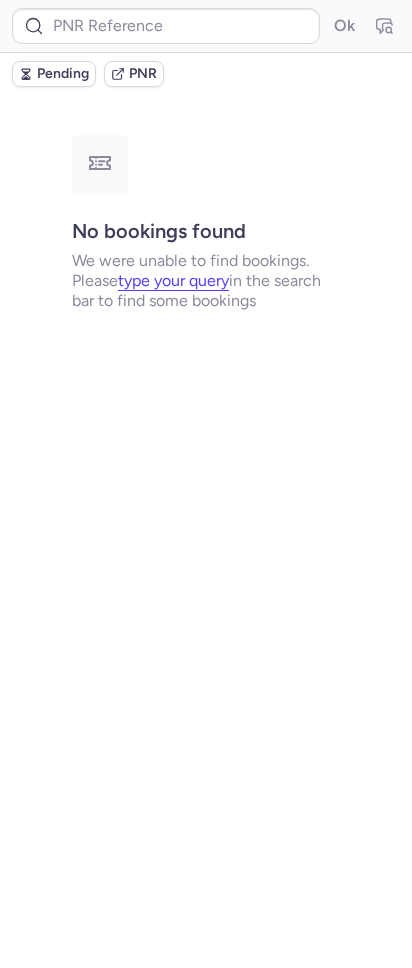 click on "Pending PNR" at bounding box center [206, 74] 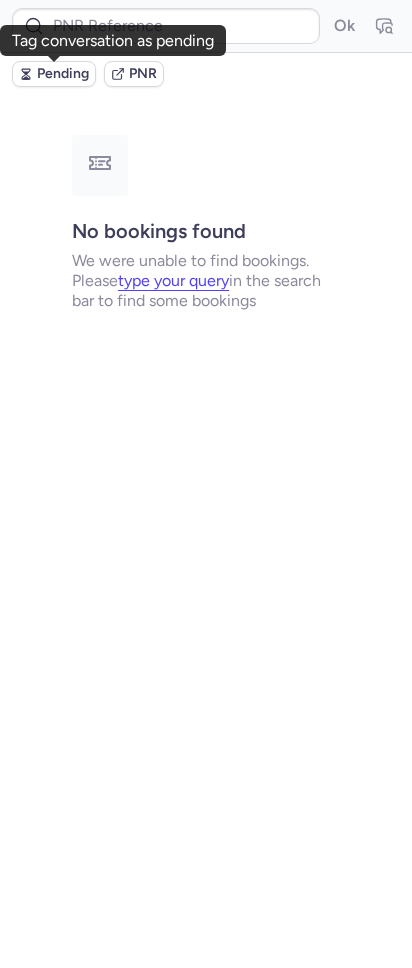 click 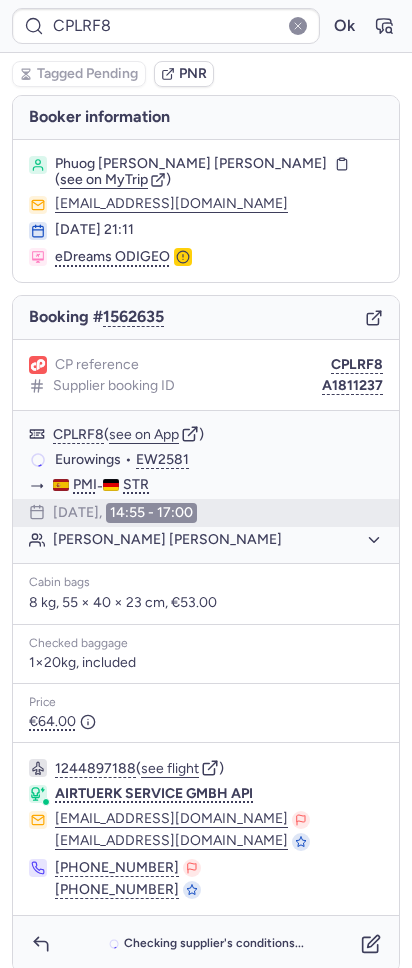type on "CPF84D" 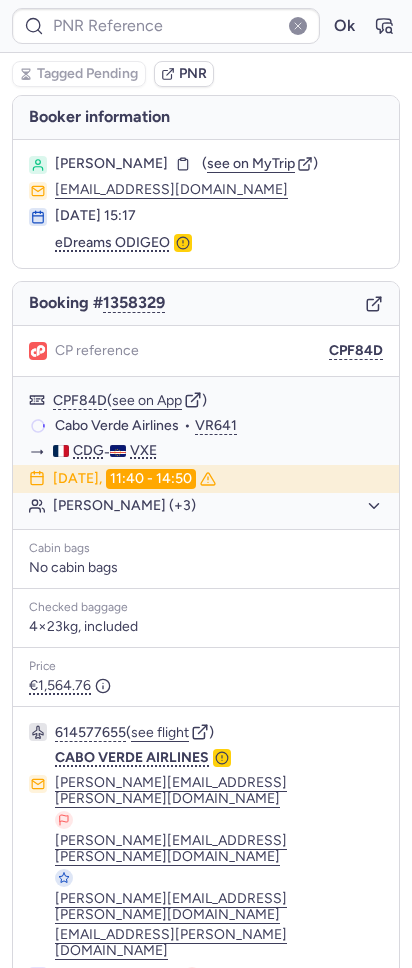 type on "CPF84D" 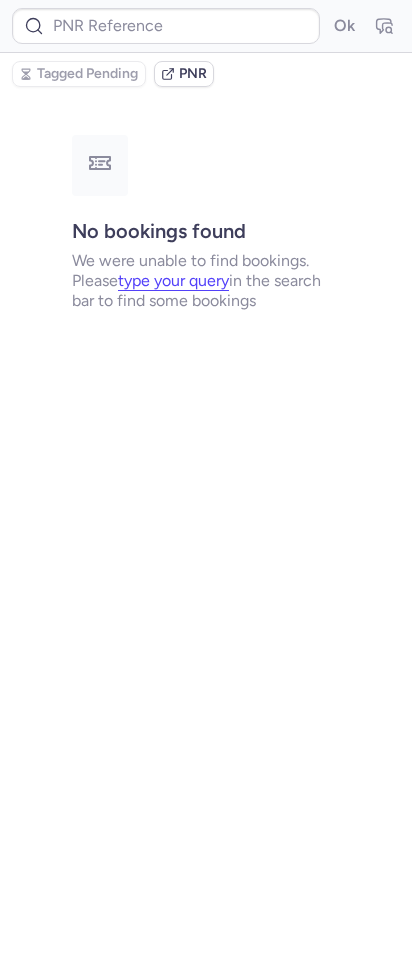 type on "CPLRF8" 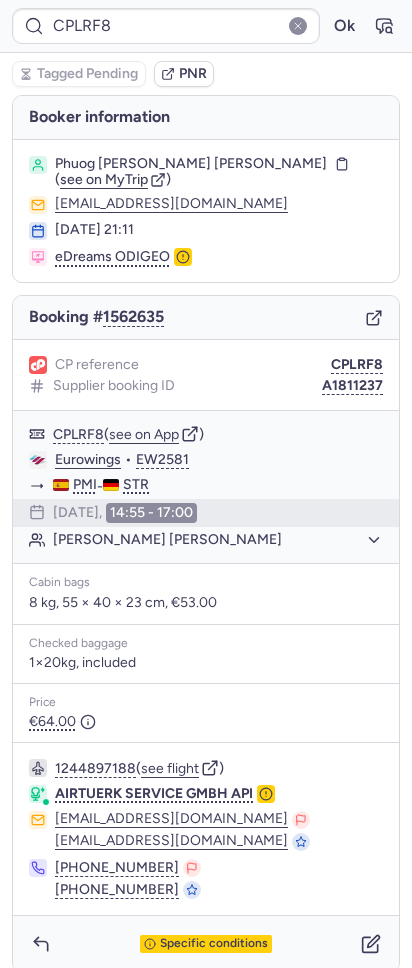 type on "CPVKKB" 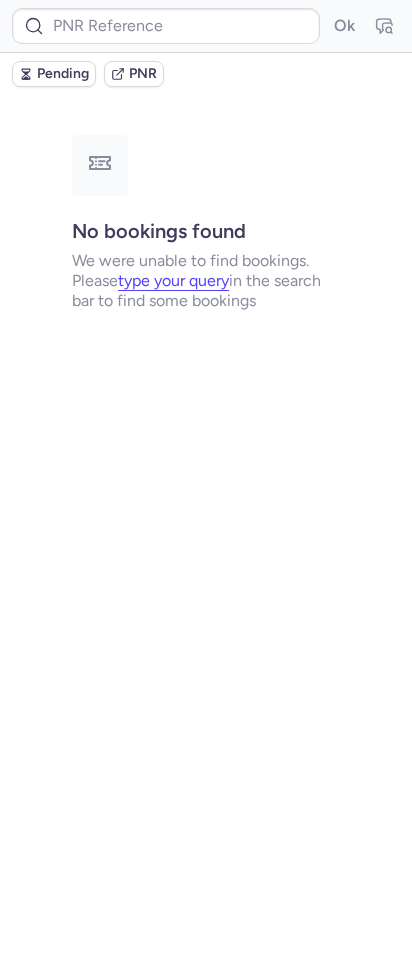 type on "CPVKKB" 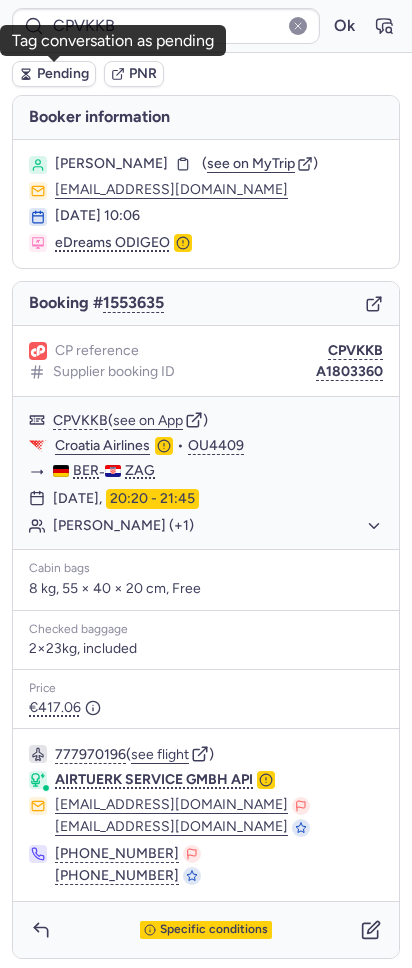 click on "Pending" at bounding box center [63, 74] 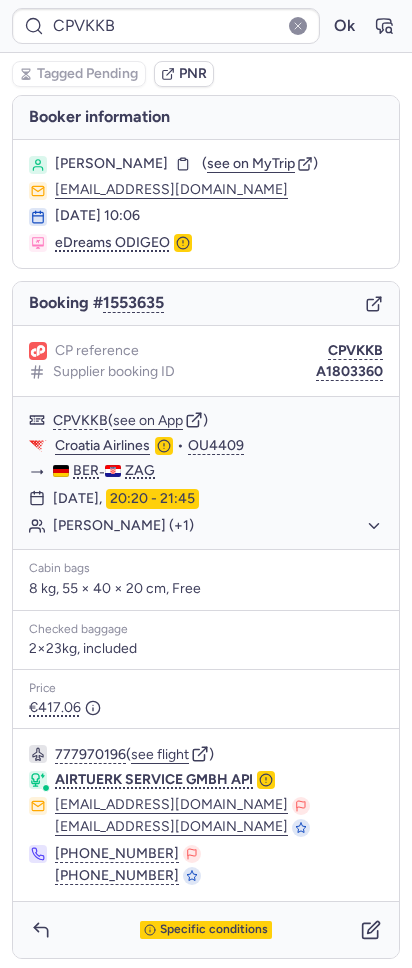 type on "CPPVEF" 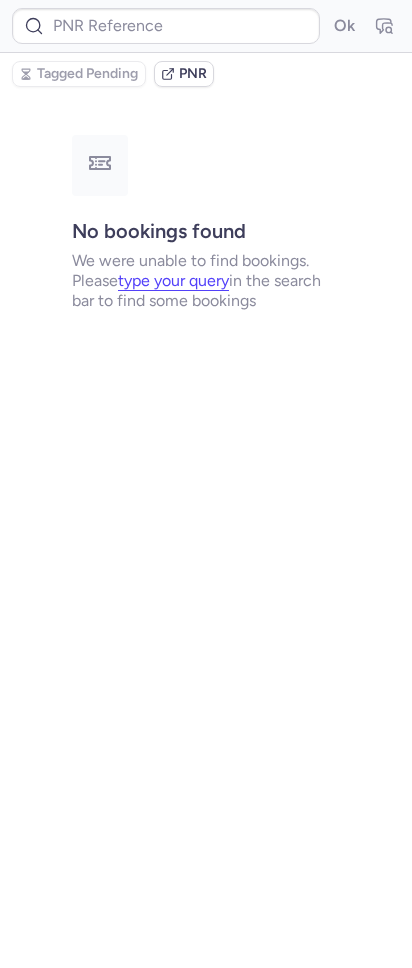 type on "CPB4TM" 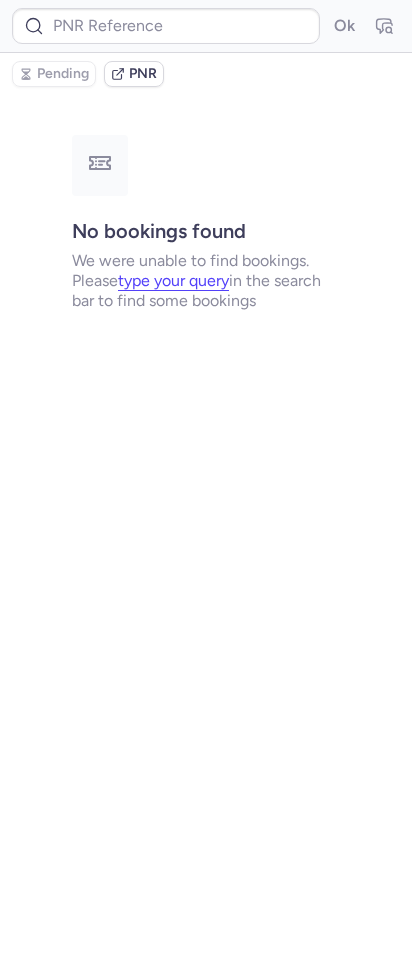 type on "CPVKKB" 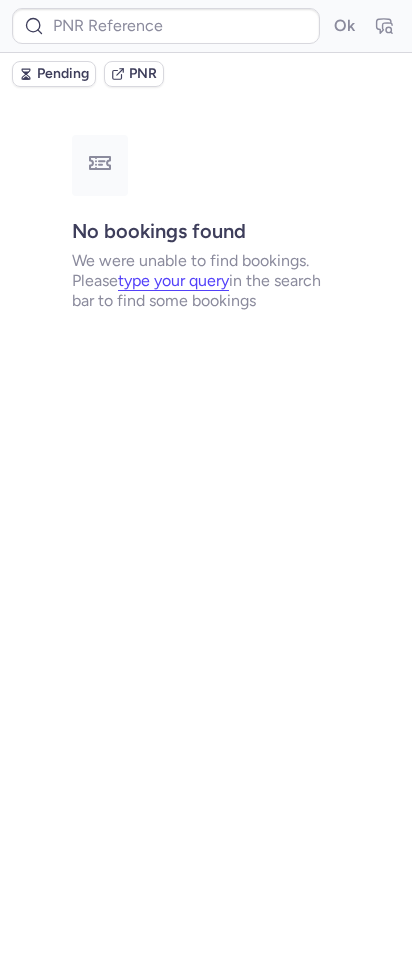 type on "CPVJZX" 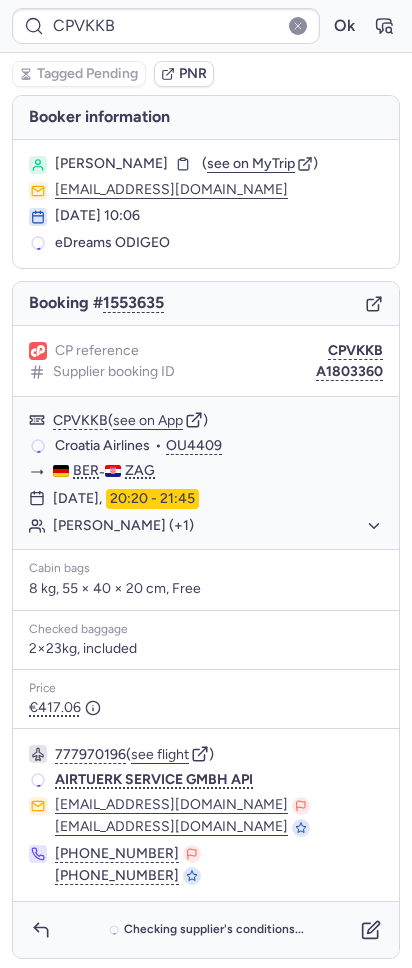 type on "CPUZVV" 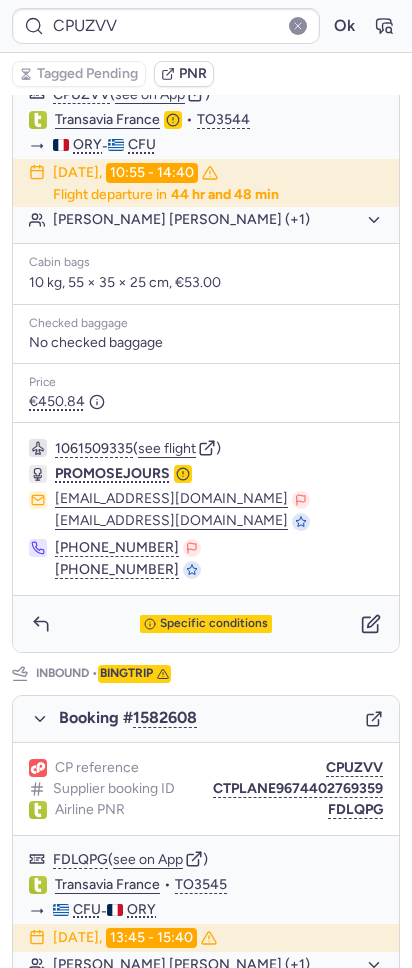 scroll, scrollTop: 362, scrollLeft: 0, axis: vertical 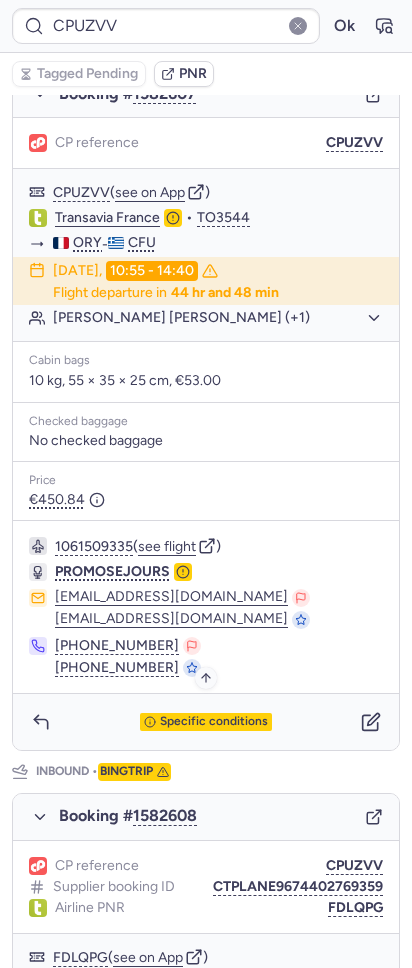 click on "Specific conditions" at bounding box center [214, 722] 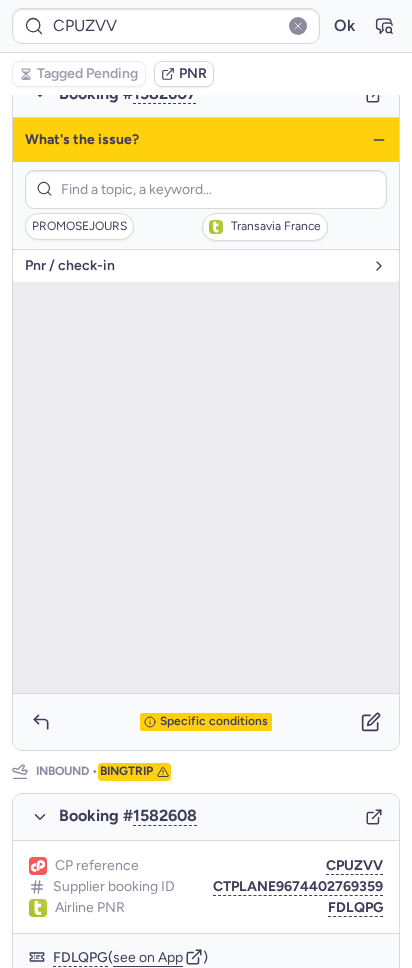 click on "pnr / check-in" at bounding box center (194, 266) 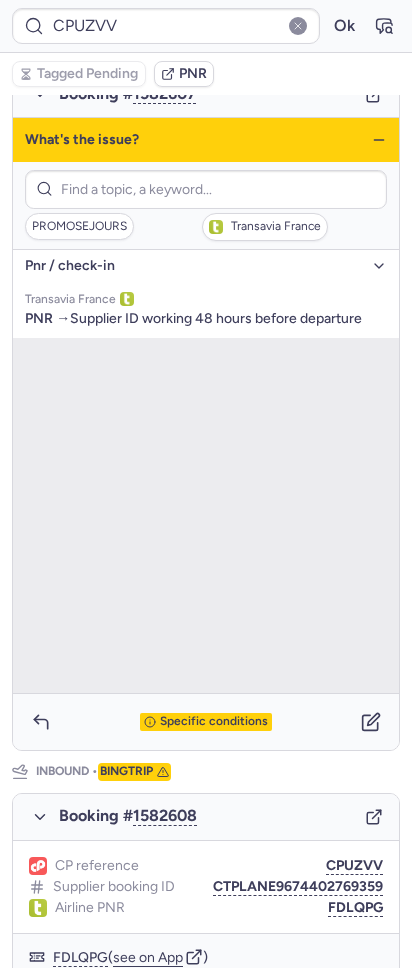 click on "pnr / check-in" at bounding box center (194, 266) 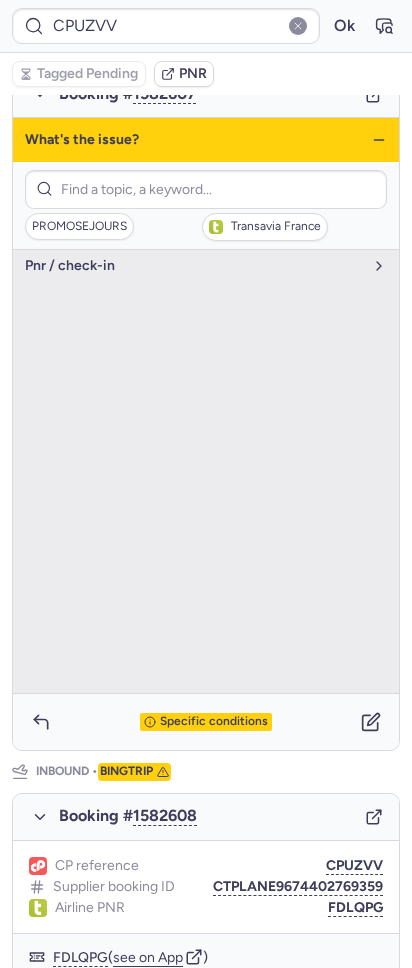 click 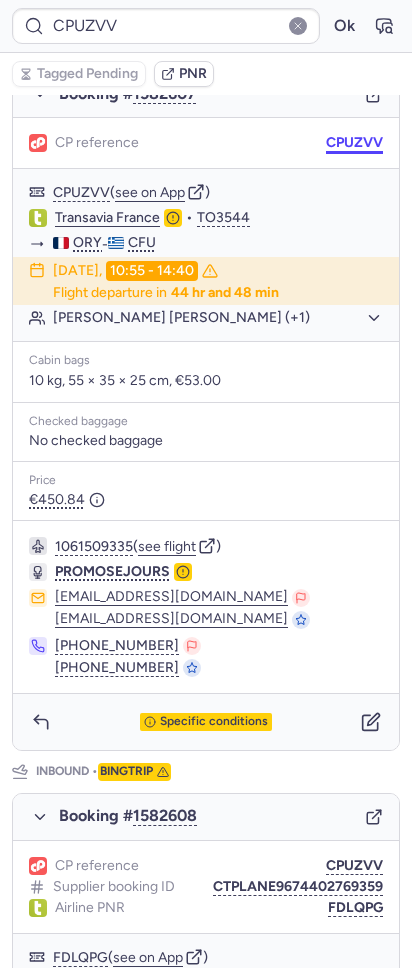 click on "CPUZVV" at bounding box center [354, 143] 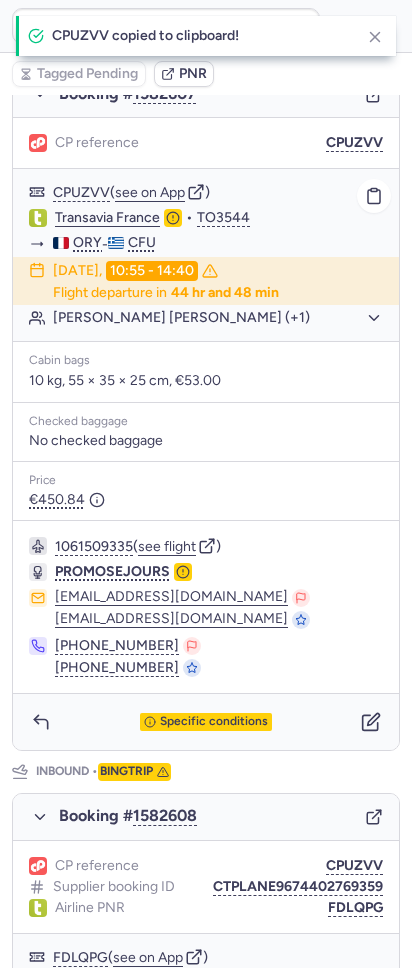 click on "Transavia France" 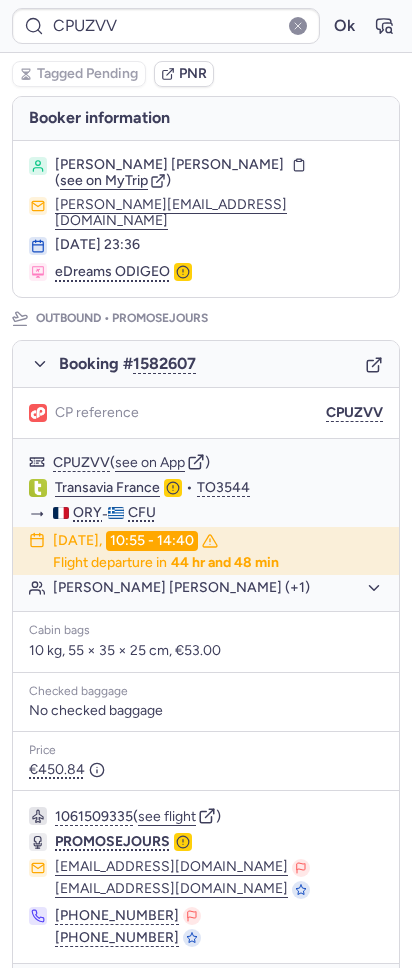scroll, scrollTop: 3, scrollLeft: 0, axis: vertical 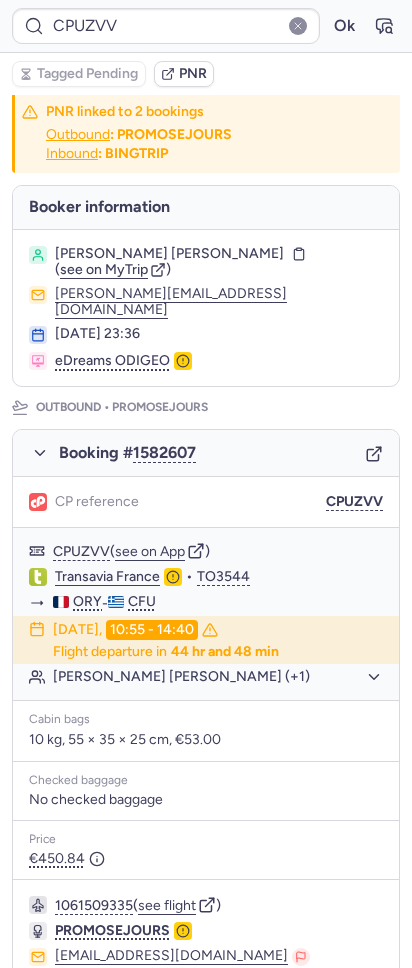 click on "[PERSON_NAME] [PERSON_NAME]" at bounding box center [169, 254] 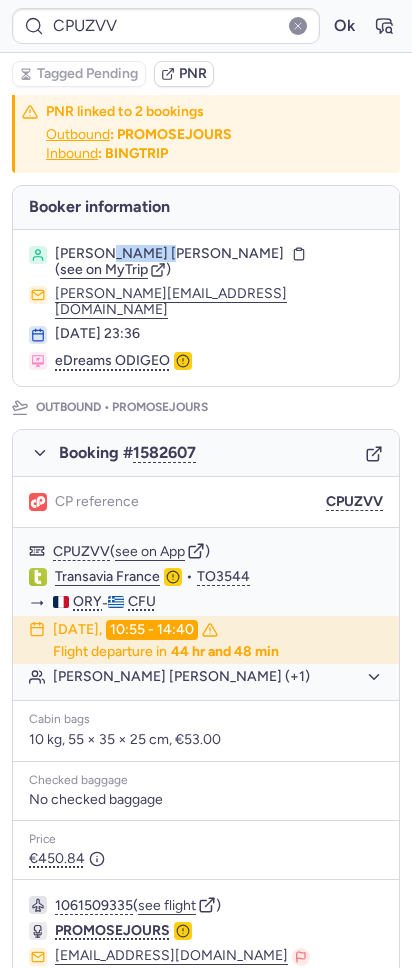 click on "[PERSON_NAME] [PERSON_NAME]" at bounding box center (169, 254) 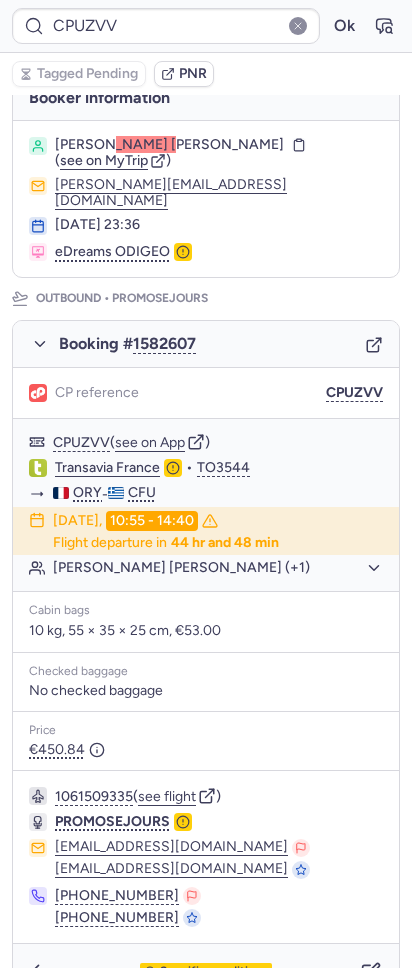 scroll, scrollTop: 440, scrollLeft: 0, axis: vertical 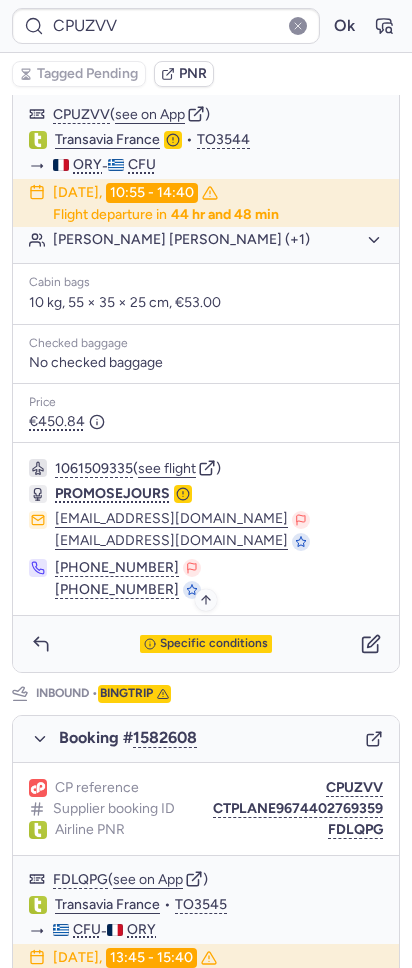 click 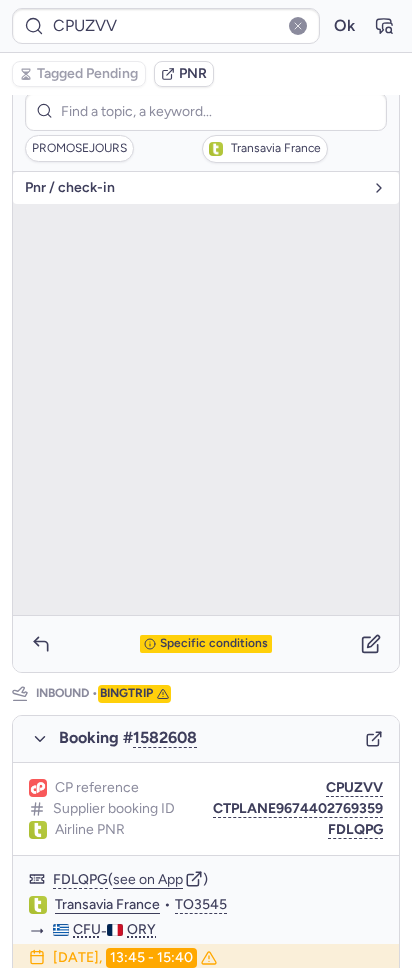 click on "pnr / check-in" at bounding box center (194, 188) 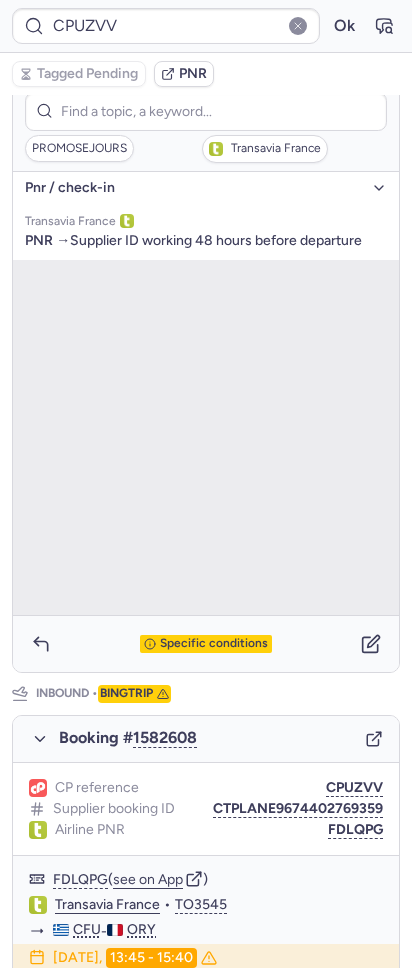 click on "pnr / check-in" at bounding box center (194, 188) 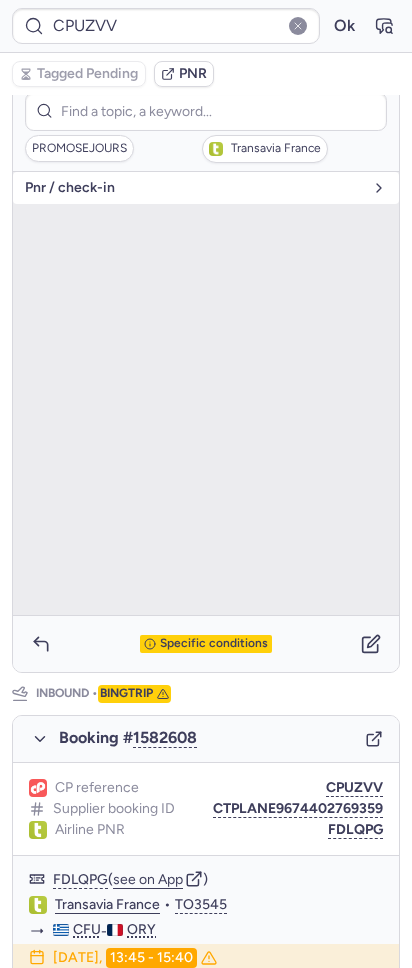scroll, scrollTop: 15, scrollLeft: 0, axis: vertical 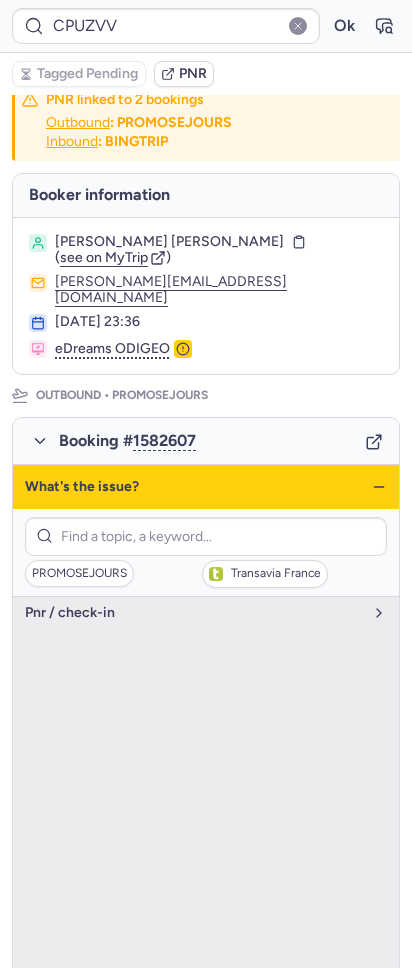 click 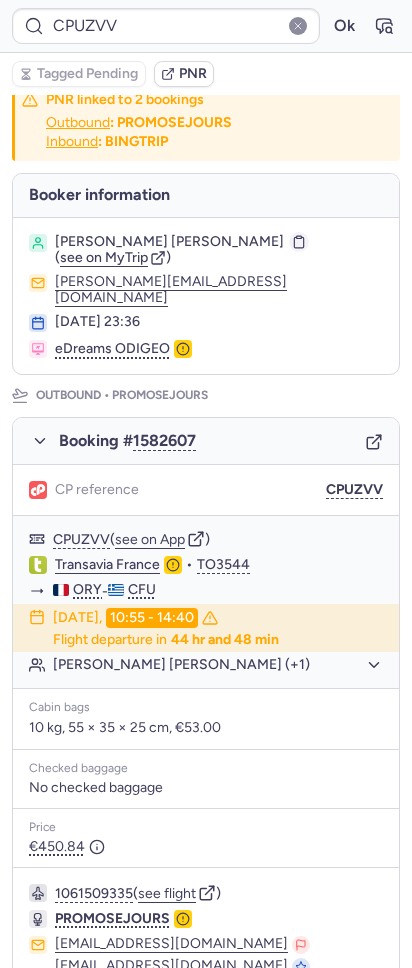click 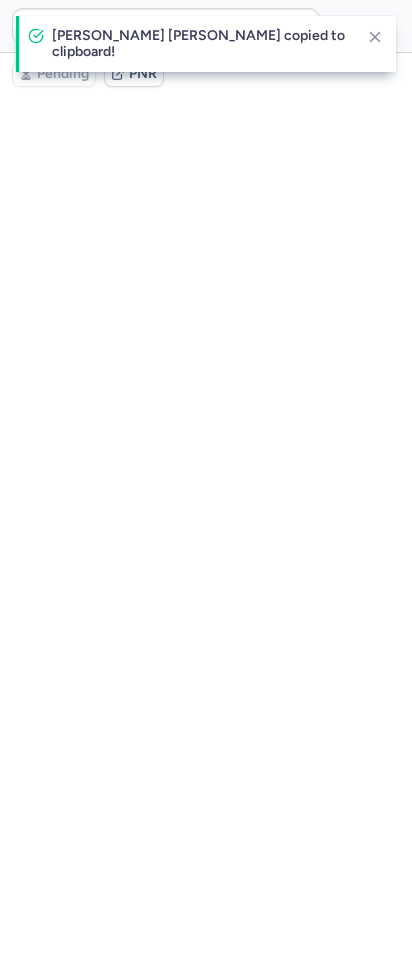 scroll, scrollTop: 0, scrollLeft: 0, axis: both 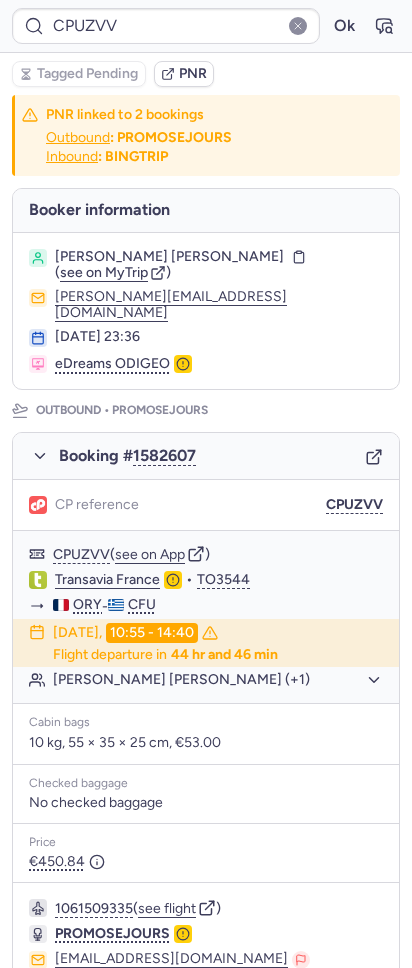 type on "CPVKKB" 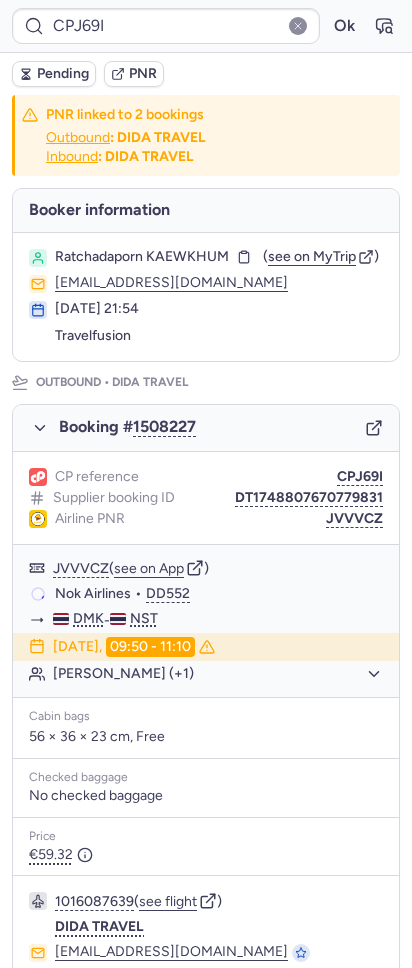 type on "CPUZVV" 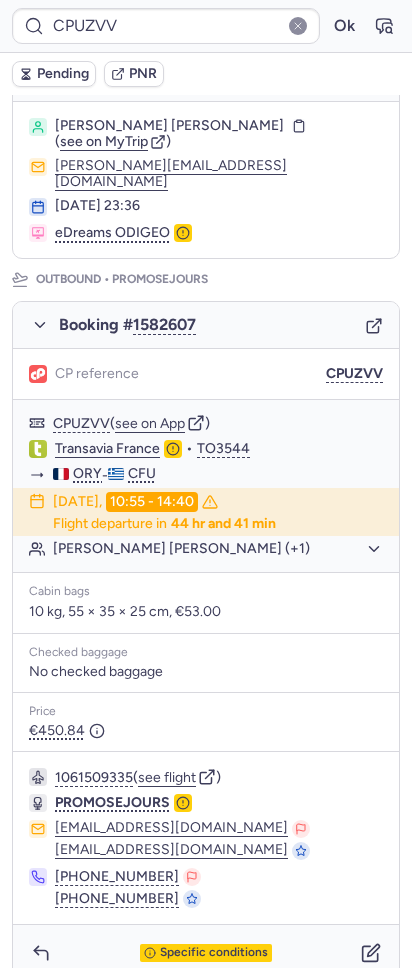 scroll, scrollTop: 0, scrollLeft: 0, axis: both 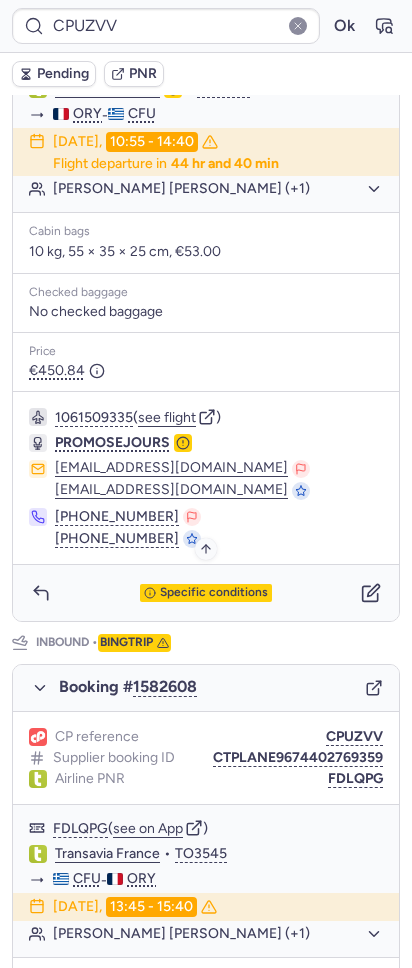 click on "Specific conditions" at bounding box center [214, 593] 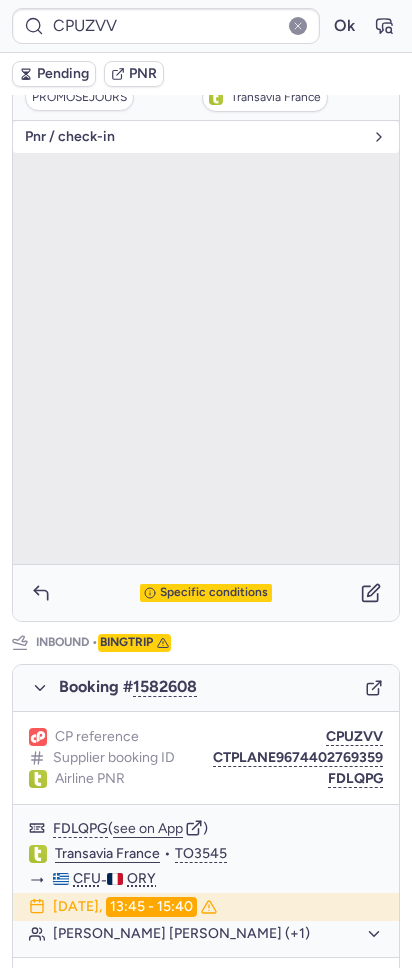 click on "pnr / check-in" at bounding box center (206, 137) 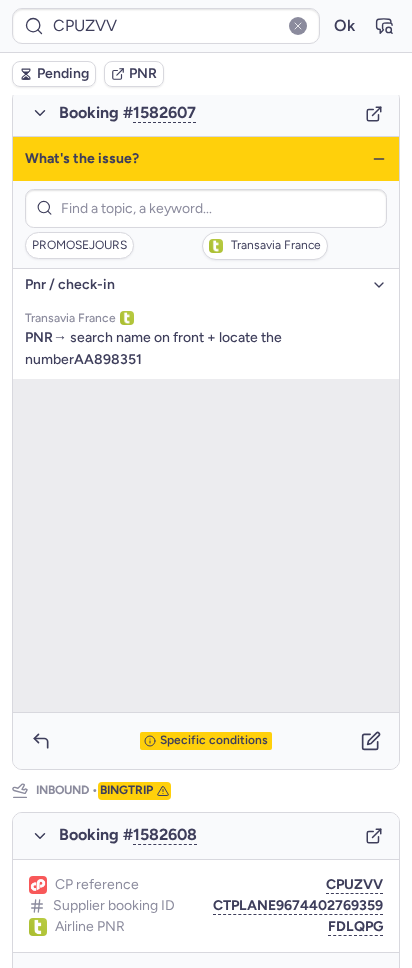 scroll, scrollTop: 328, scrollLeft: 0, axis: vertical 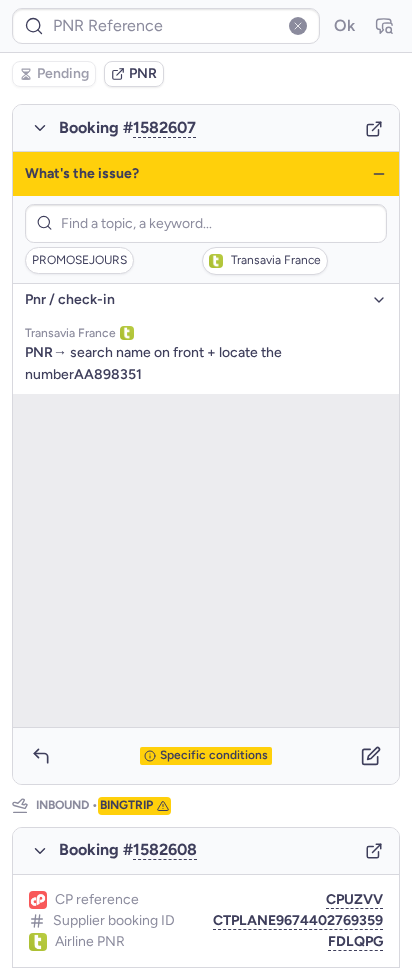 type on "CPLP8Y" 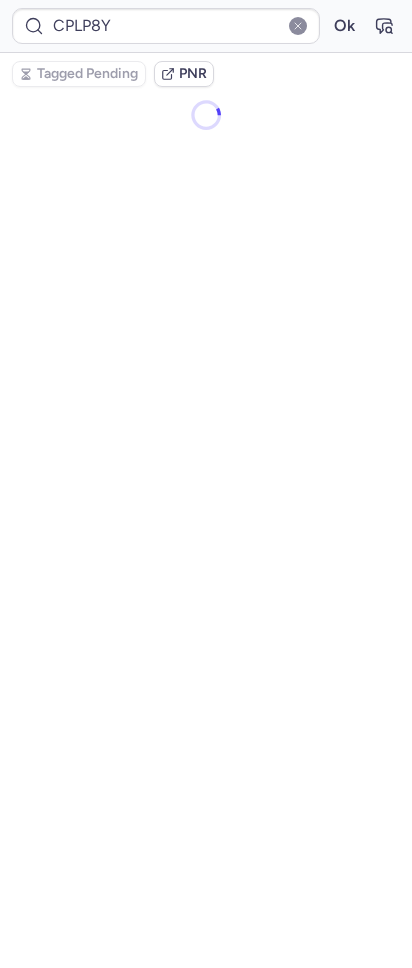scroll, scrollTop: 0, scrollLeft: 0, axis: both 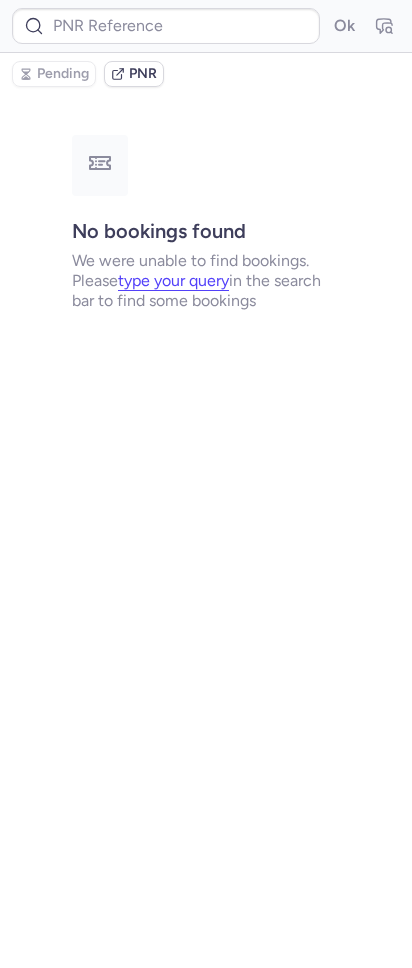type on "CPMHWW" 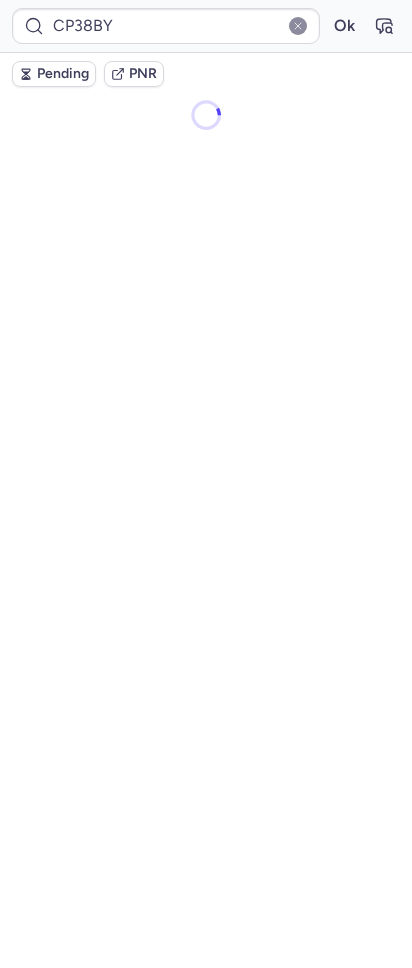 type on "CPZZQJ" 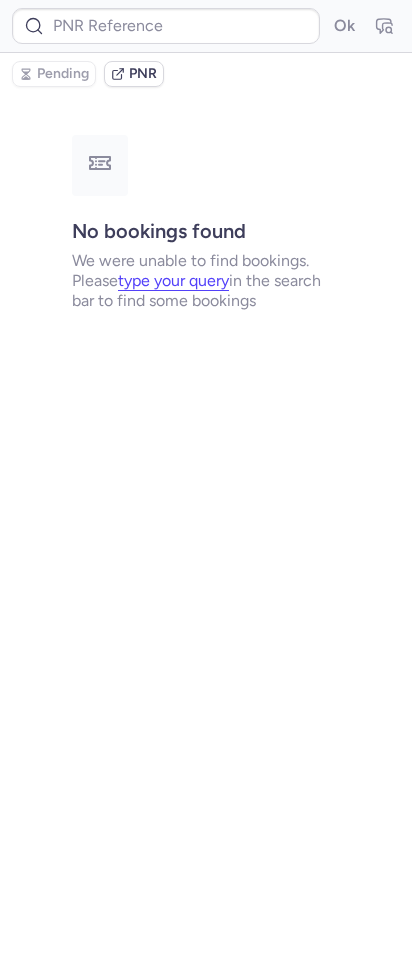 type on "CPJ3SC" 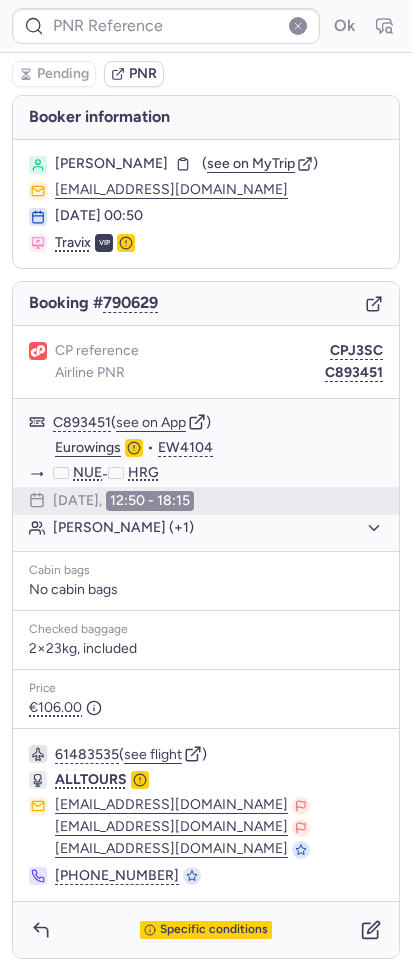 type on "CPP8YA" 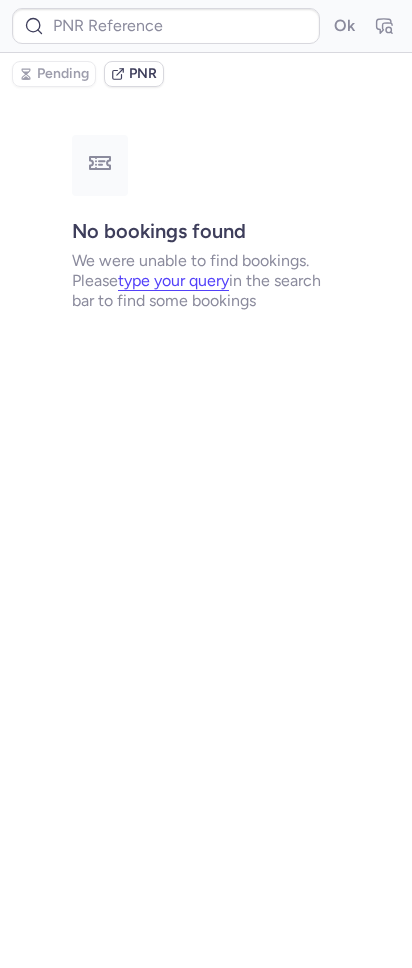type on "CP5N3H" 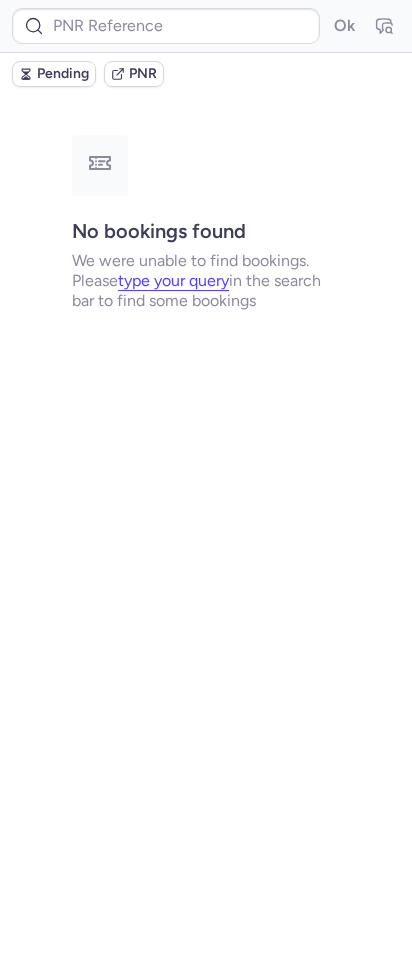 type on "CPMHWW" 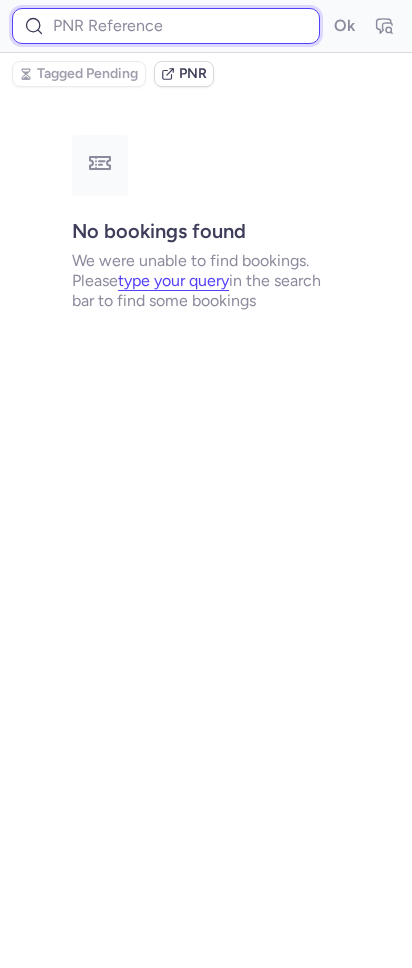 click at bounding box center [166, 26] 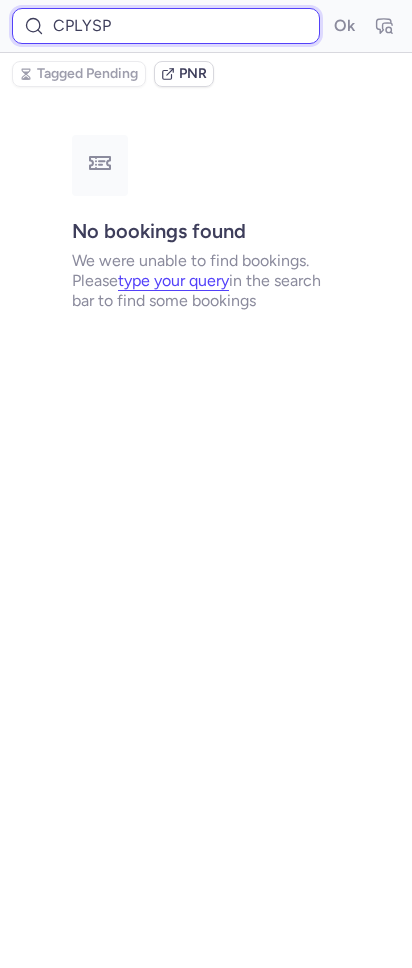 click on "Ok" at bounding box center [344, 26] 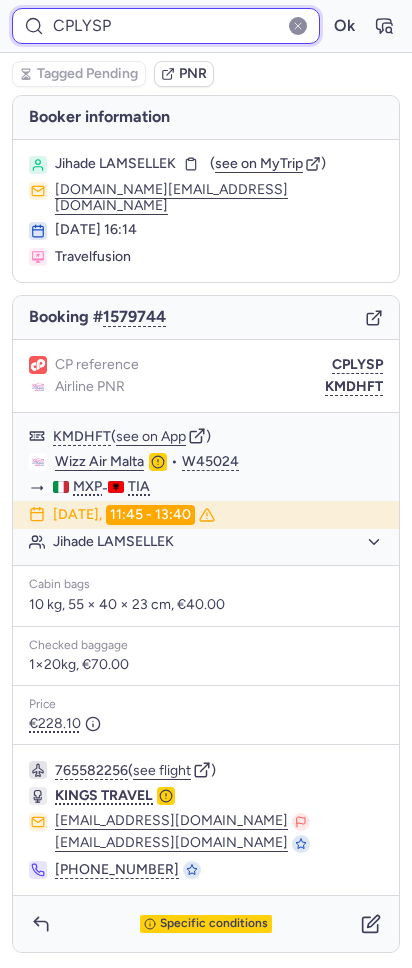 click on "CPLYSP" at bounding box center (166, 26) 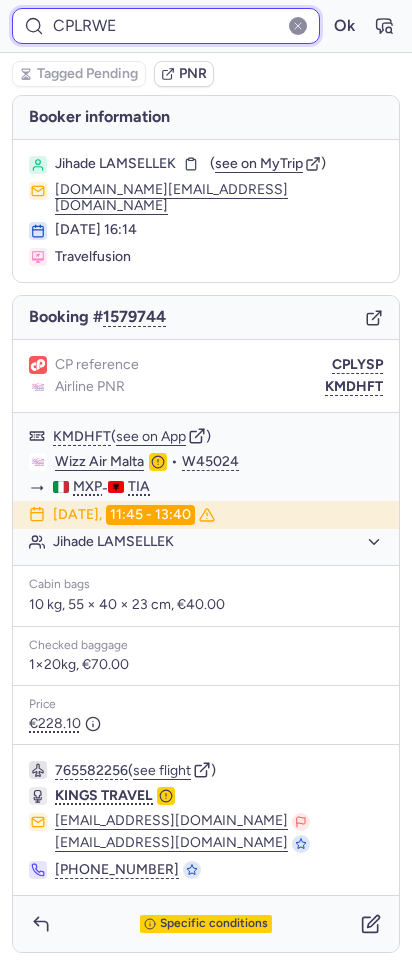 type on "CPLRWE" 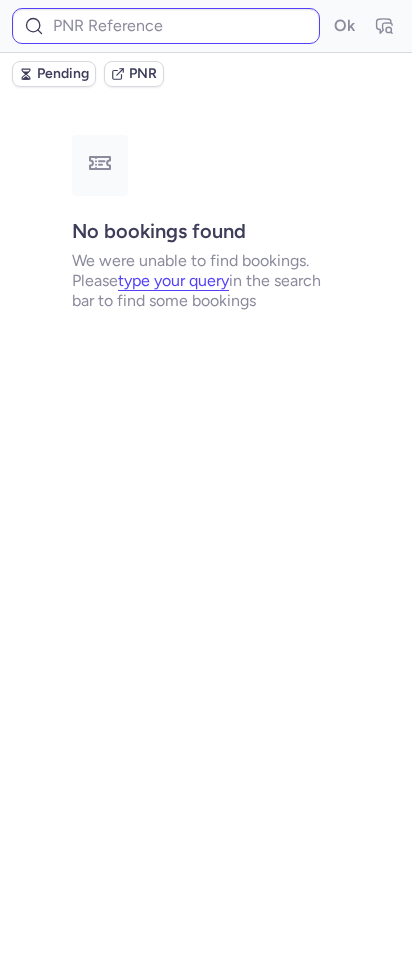 type on "CPJ69I" 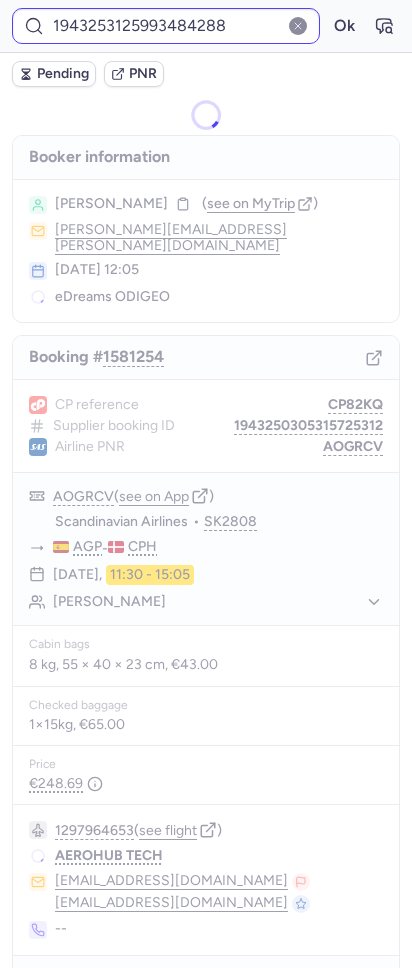 type on "CPUEBJ" 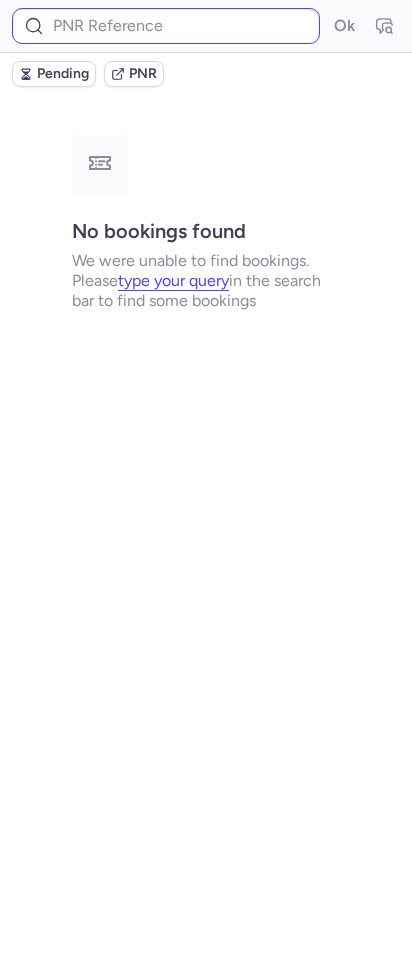 type on "1943252121130520576" 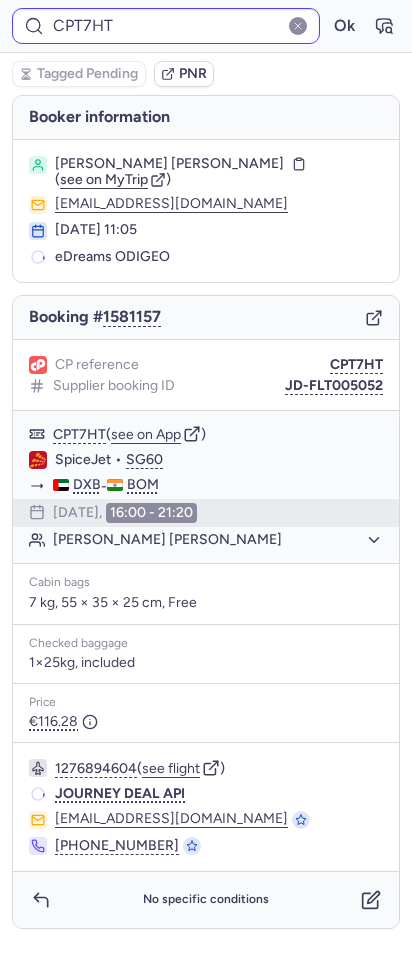 type on "CPJLM9" 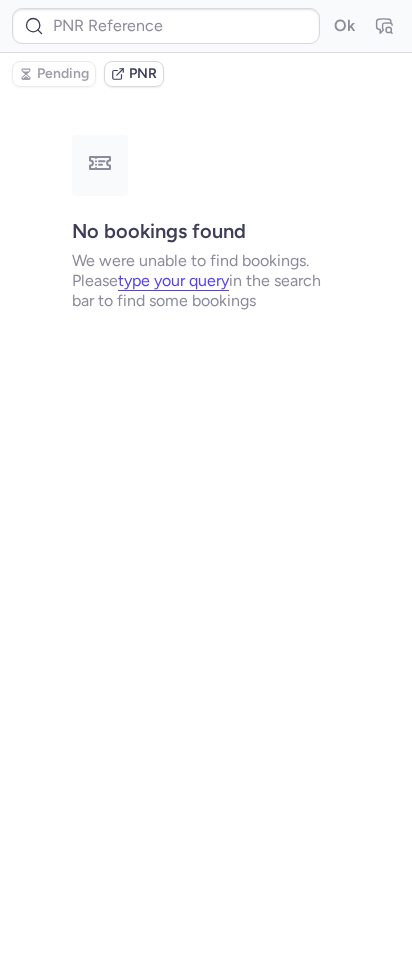 scroll, scrollTop: 0, scrollLeft: 0, axis: both 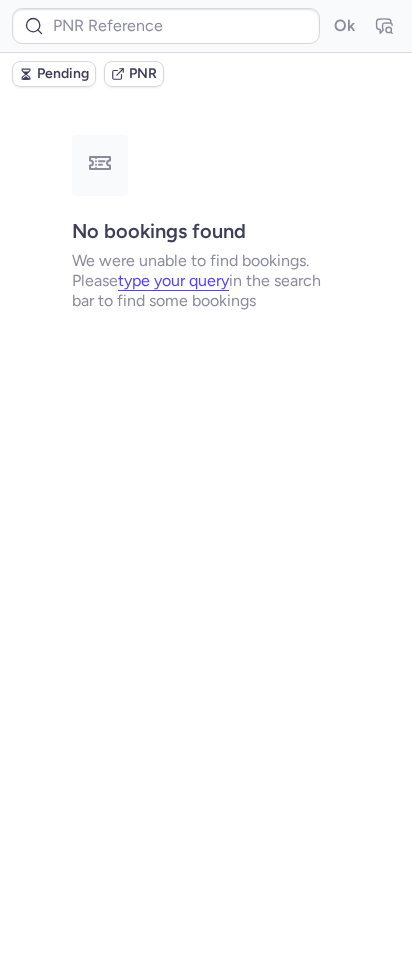 type on "CPJ69I" 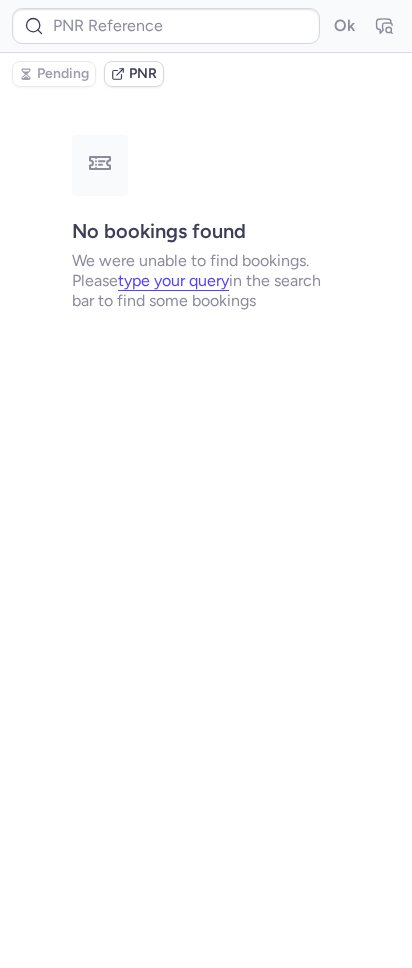 type on "DT1750815274551965" 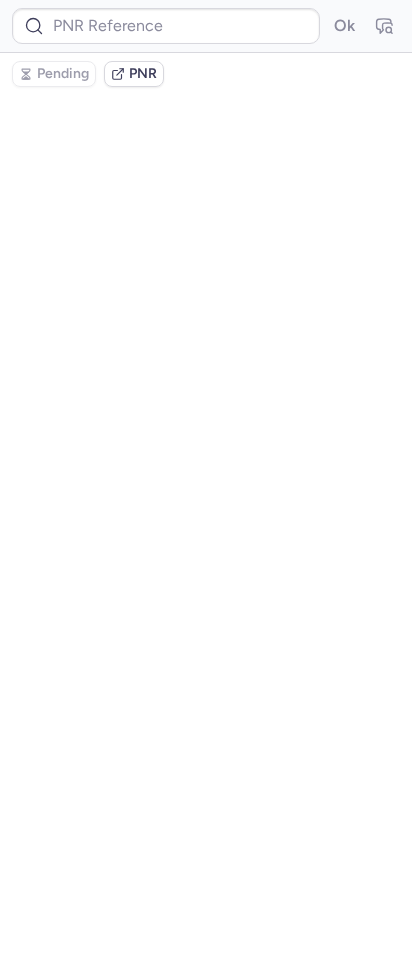 type on "DT1750953159792578" 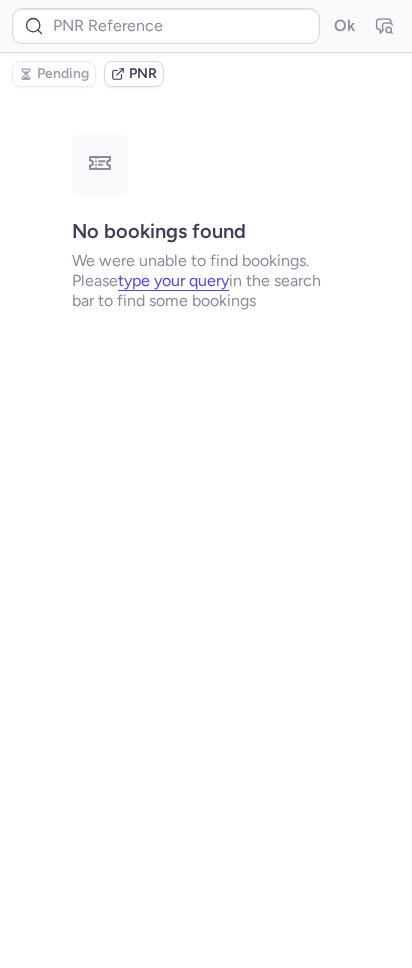 type on "CPZT3L" 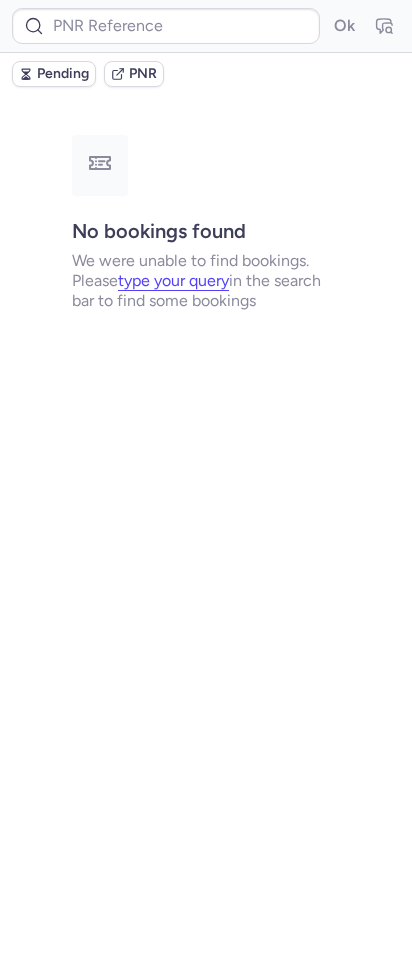 type on "CPZT3L" 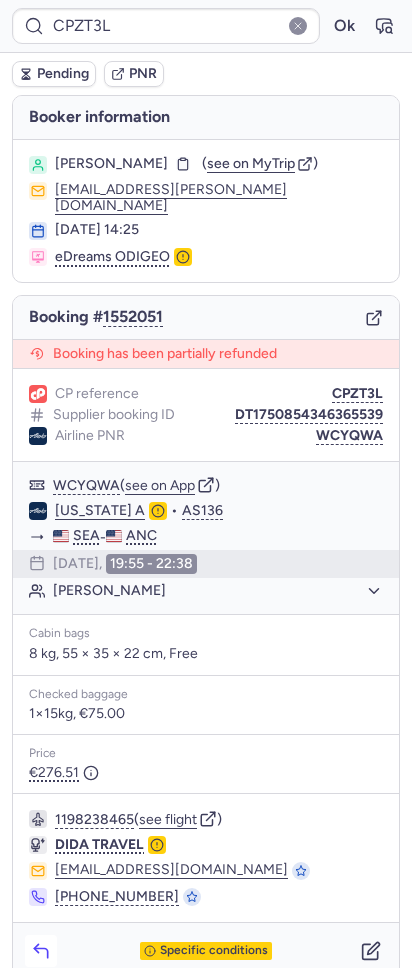 click 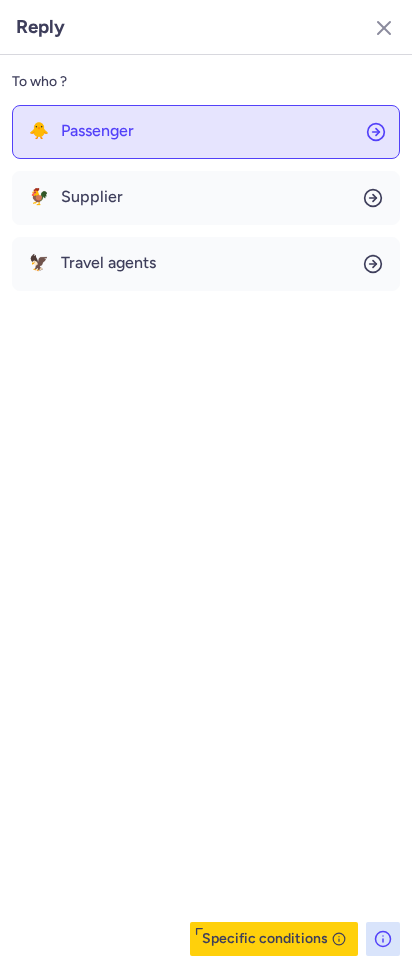 click on "Passenger" at bounding box center [97, 131] 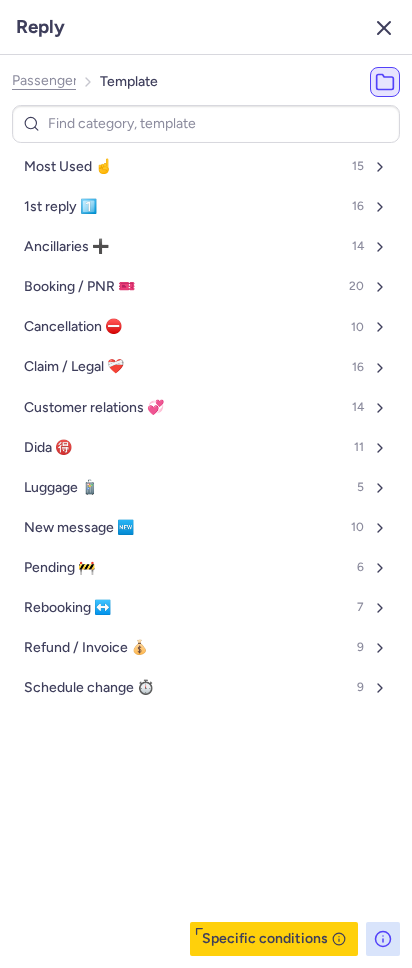 click 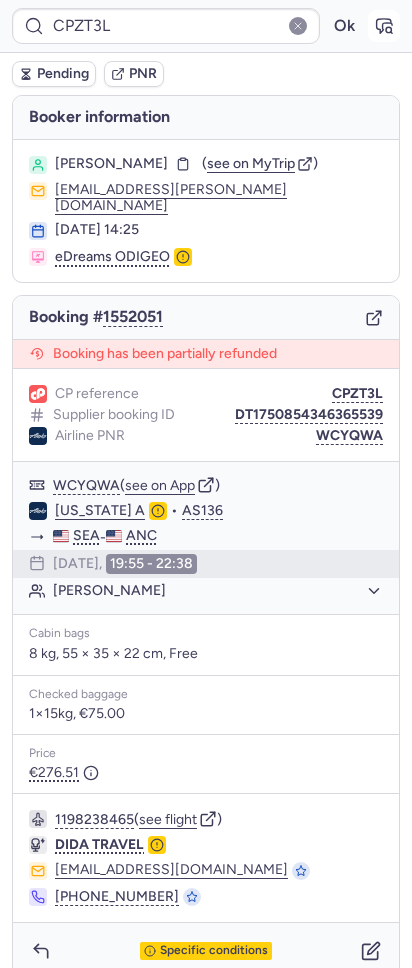 click 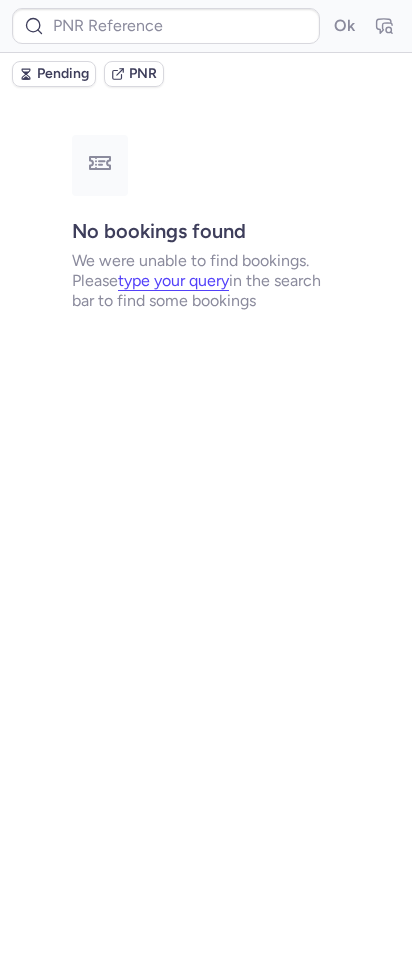 type on "CPZT3L" 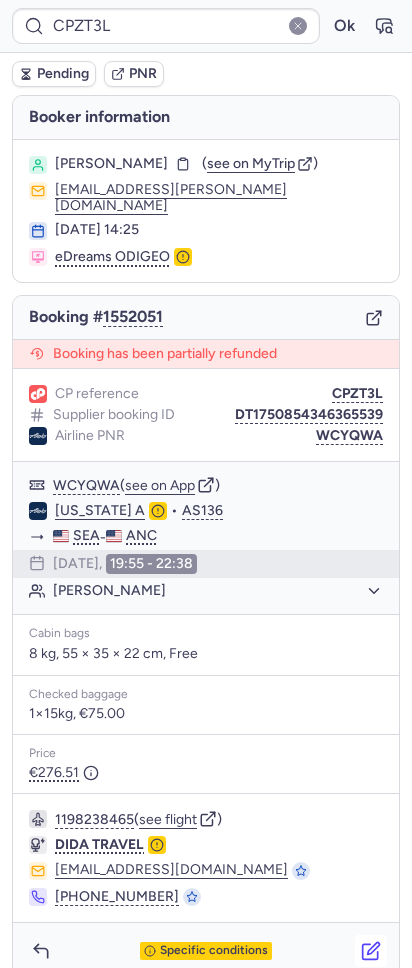 click at bounding box center [371, 951] 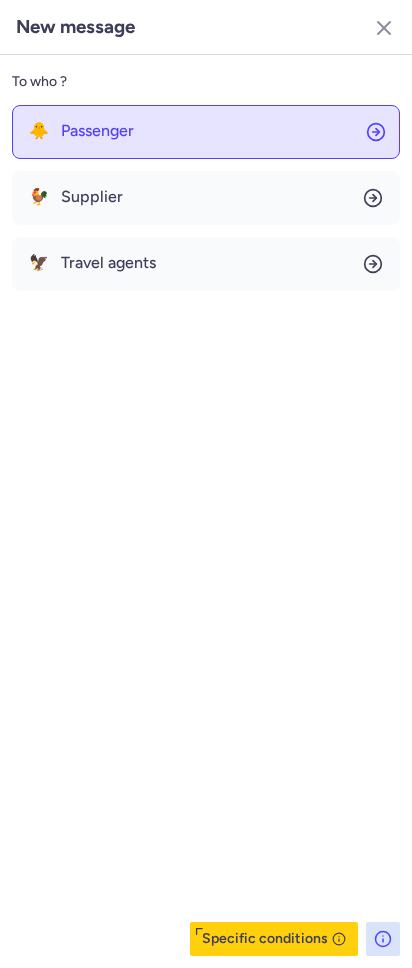 click on "🐥 Passenger" 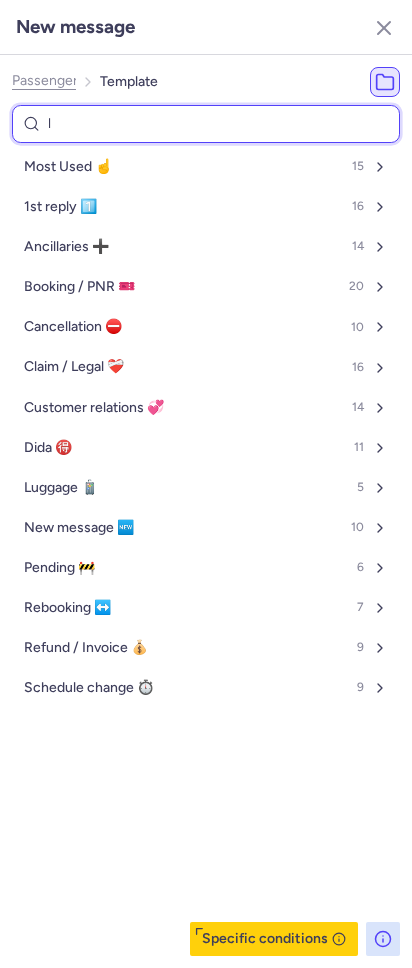 type on "lu" 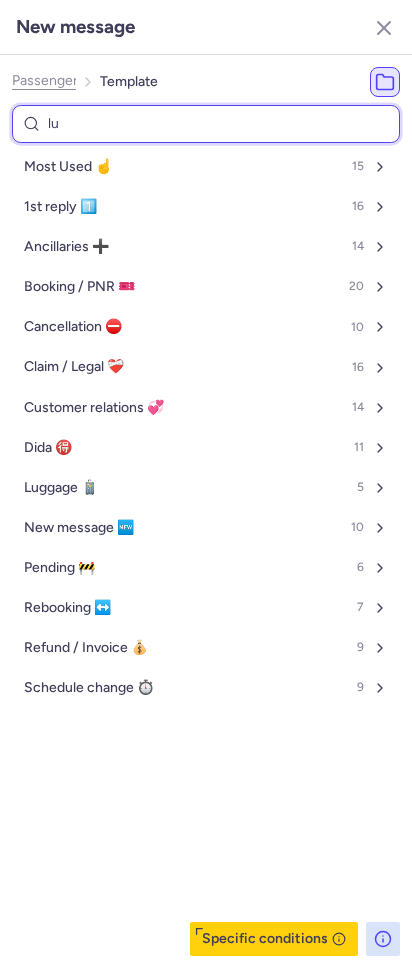select on "en" 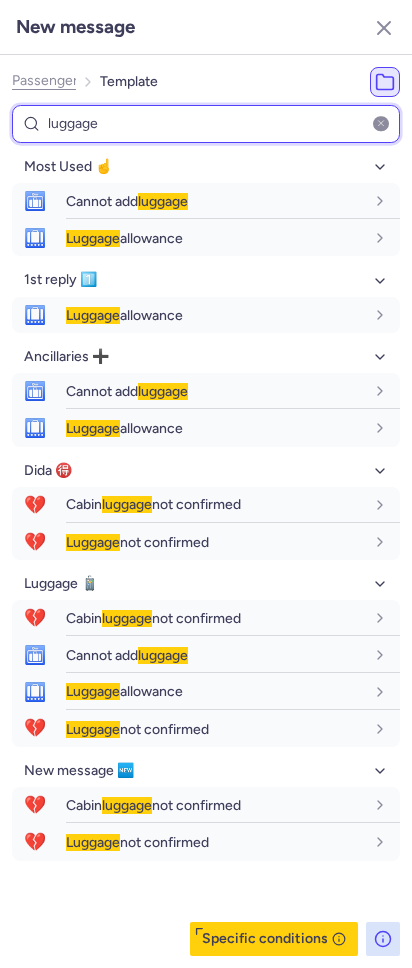 type on "luggage" 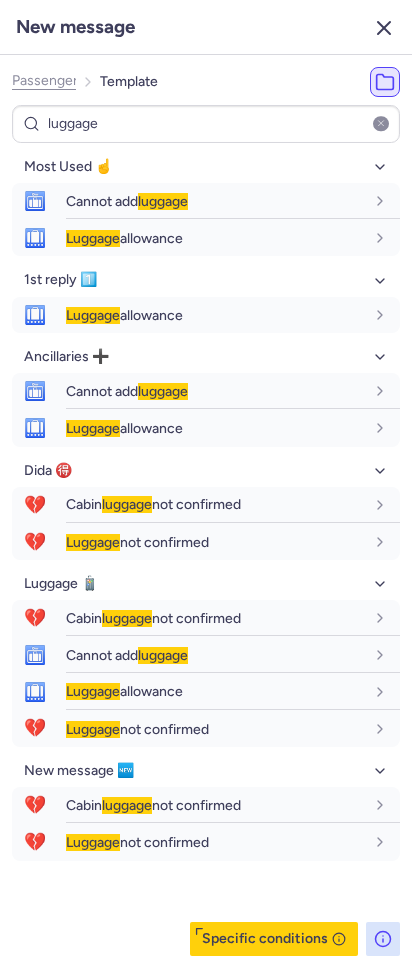 click 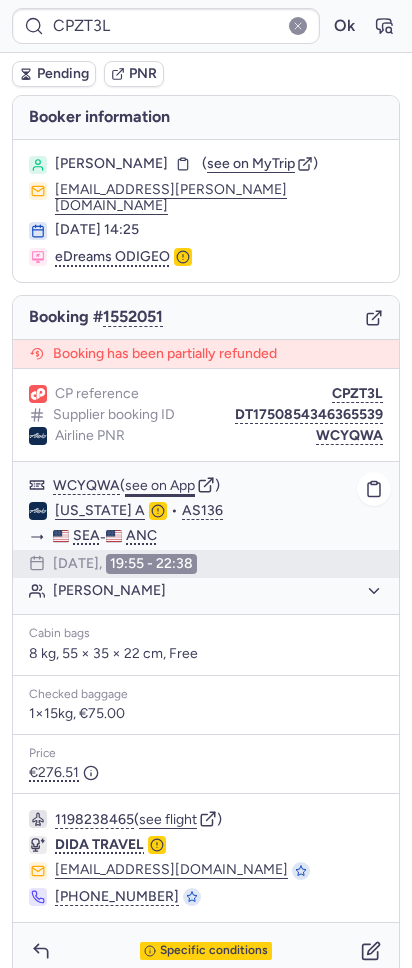 click on "see on App" 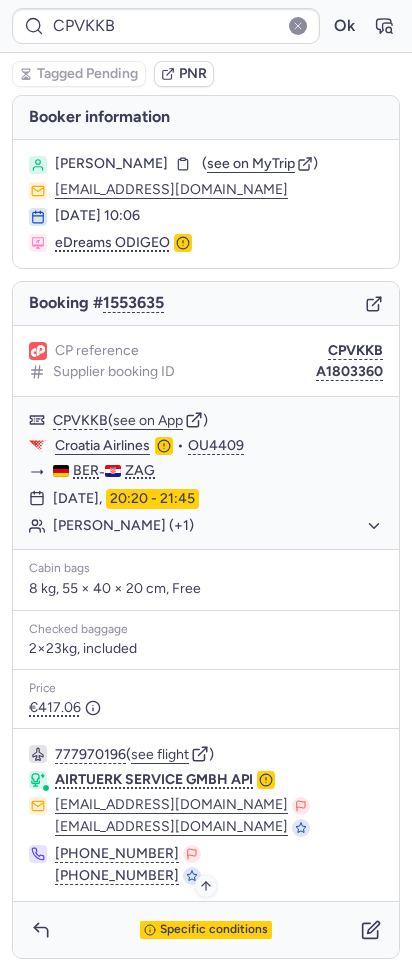 click 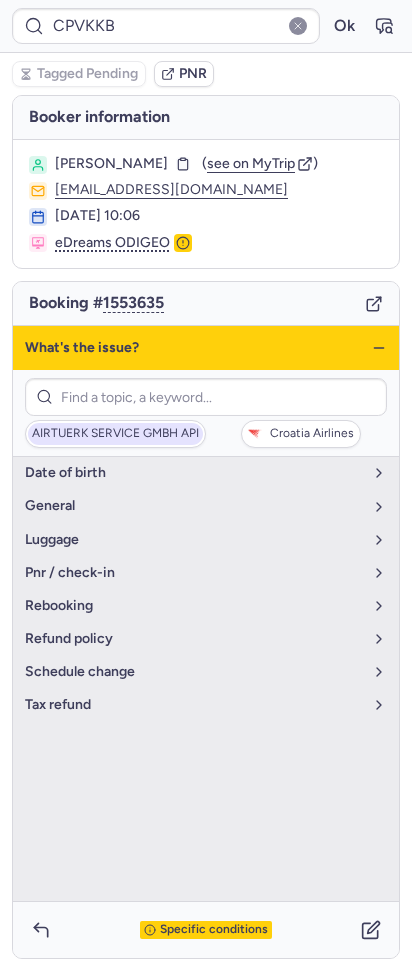 click on "AIRTUERK SERVICE GMBH API" at bounding box center [115, 434] 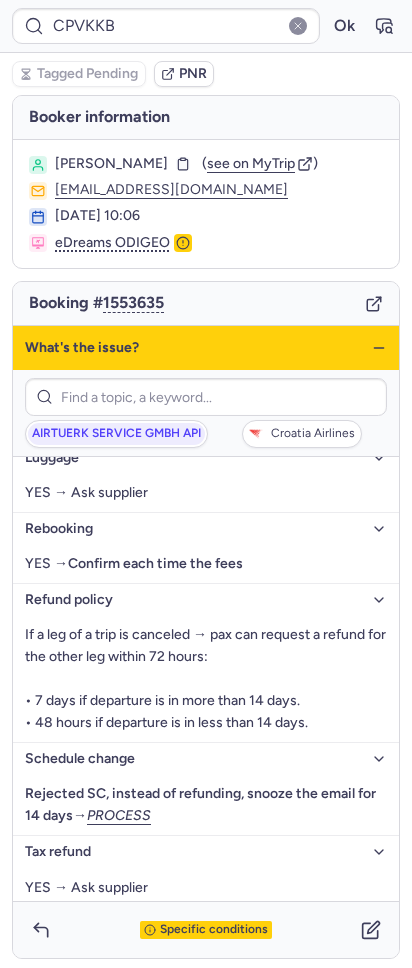 scroll, scrollTop: 207, scrollLeft: 0, axis: vertical 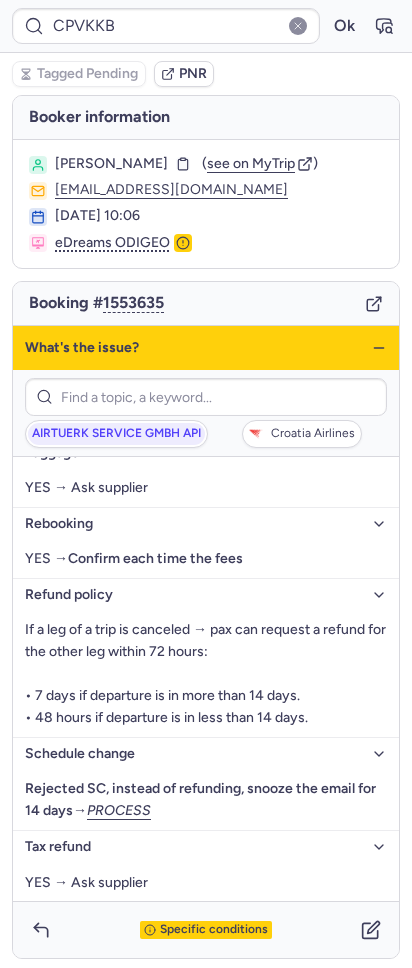 click 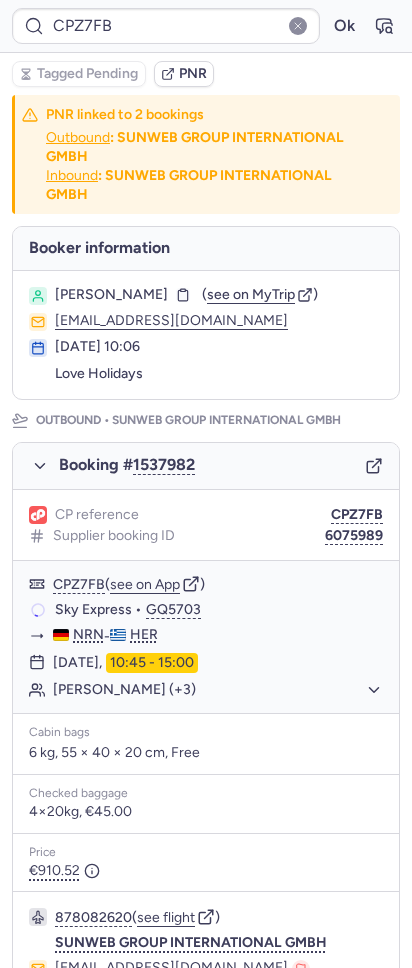 type on "CPDADJ" 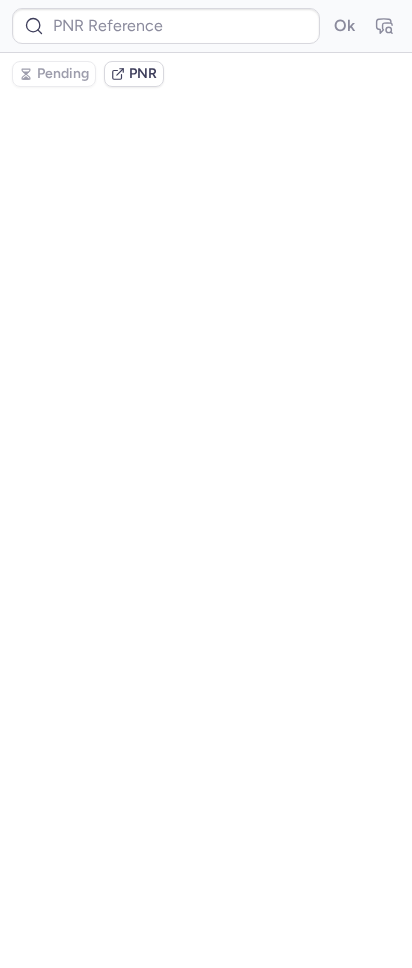 type on "CPT7HT" 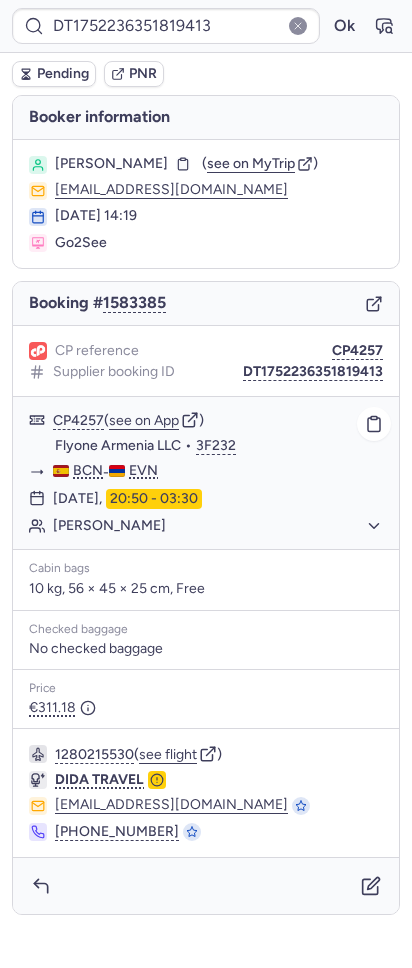 type on "FY2TNZ" 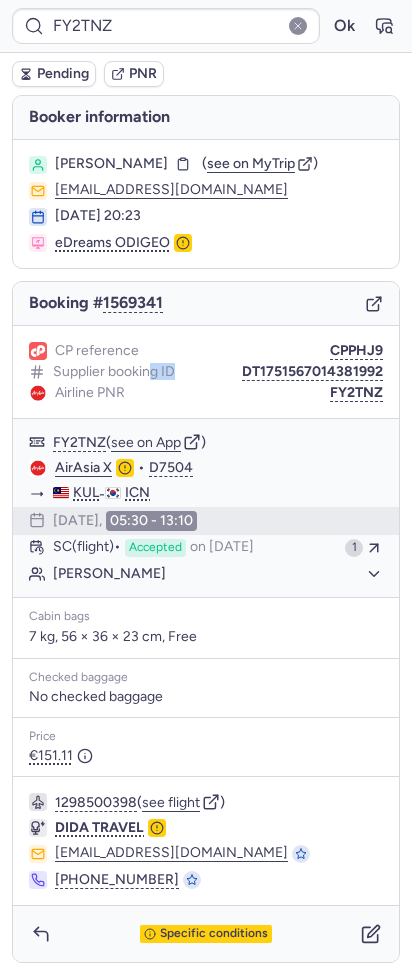 drag, startPoint x: 151, startPoint y: 377, endPoint x: 186, endPoint y: 379, distance: 35.057095 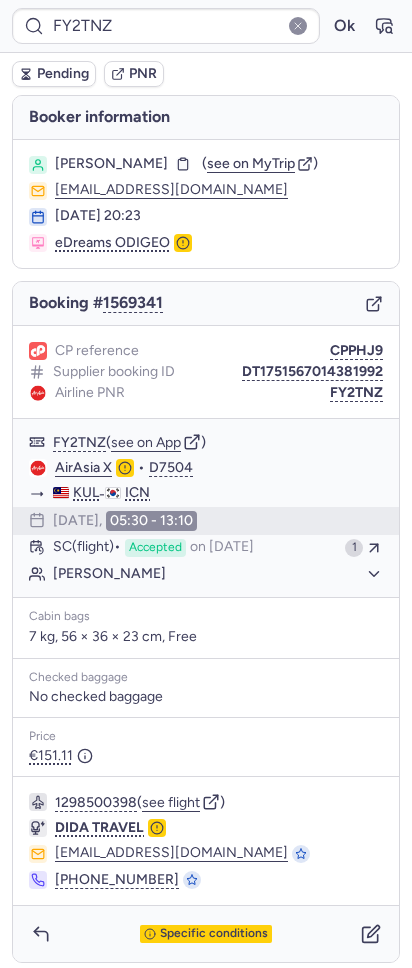 click on "Supplier booking ID" at bounding box center (114, 372) 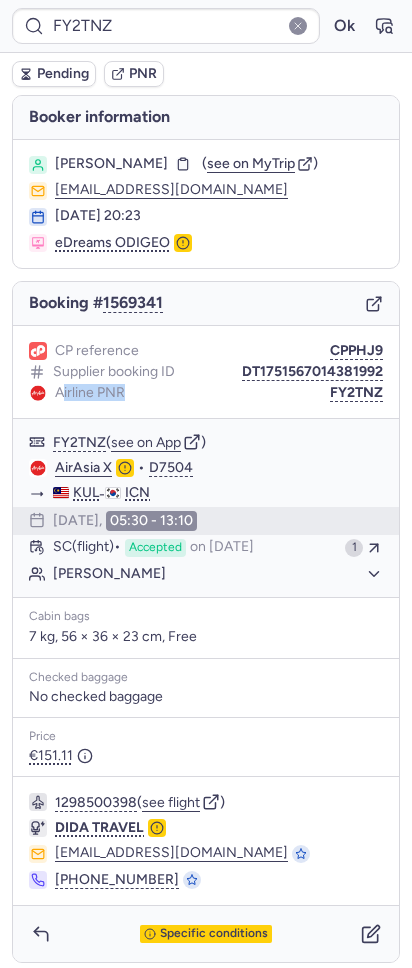 drag, startPoint x: 166, startPoint y: 387, endPoint x: 60, endPoint y: 398, distance: 106.56923 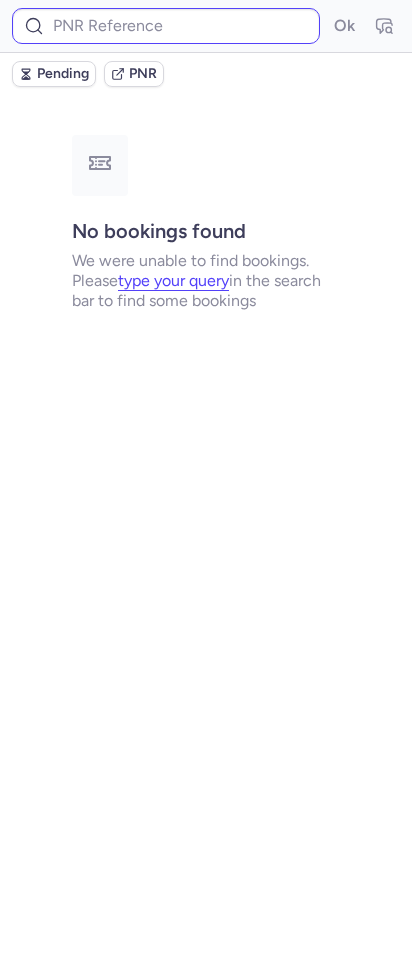 type on "CPJ69I" 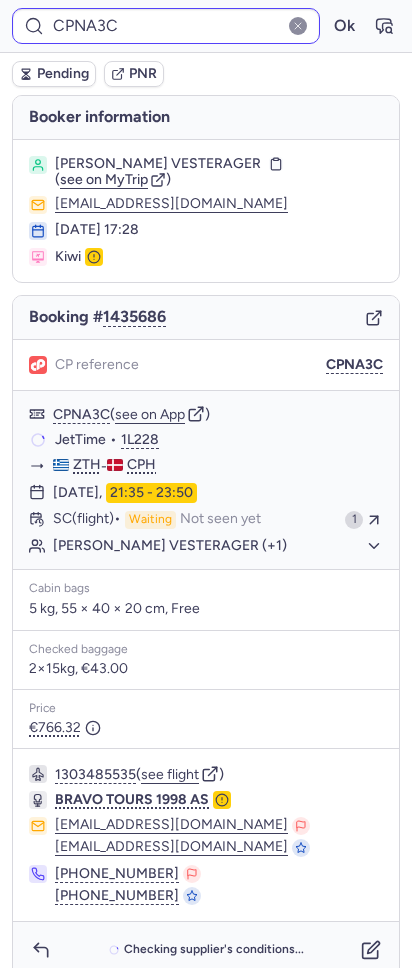 type on "CPJLM9" 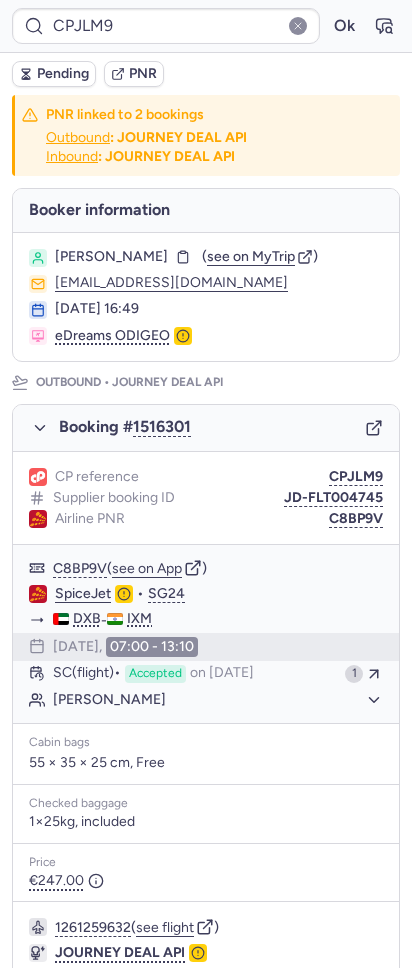 type 